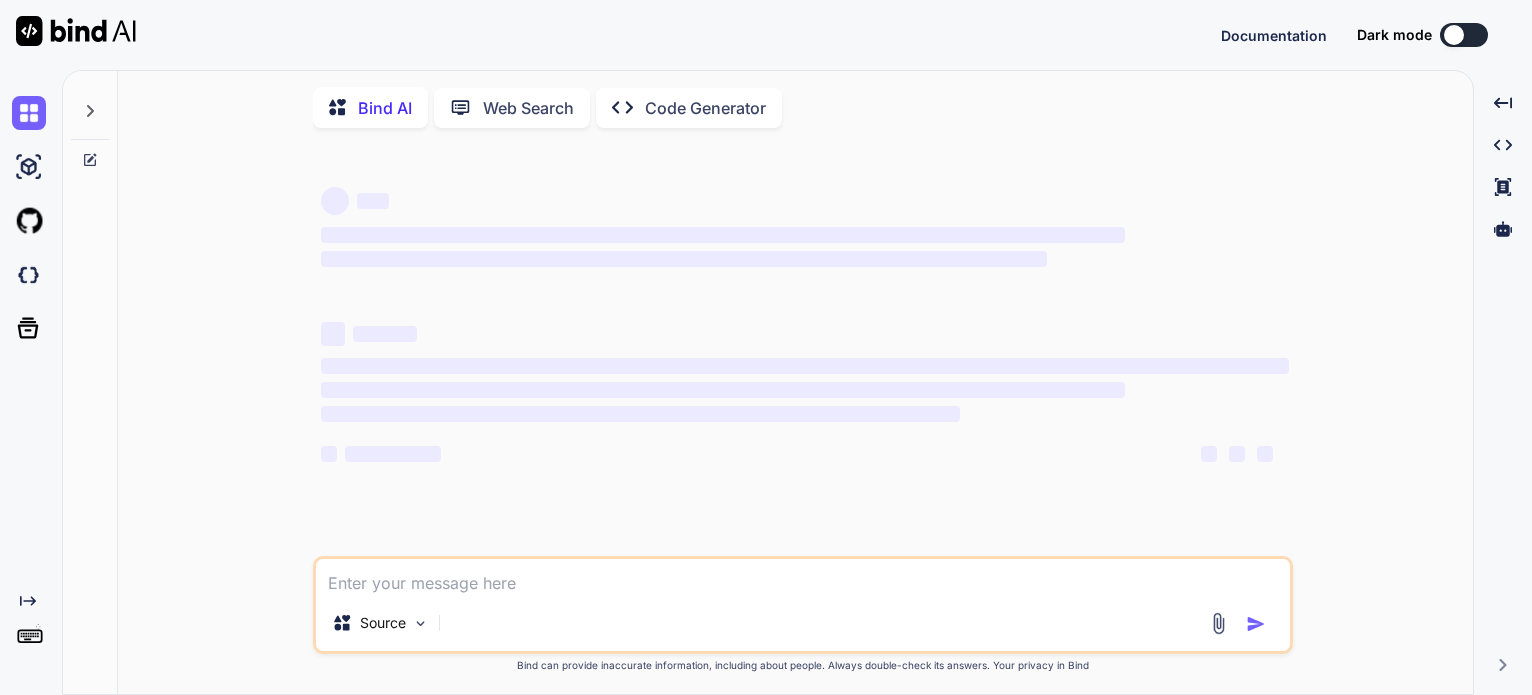 scroll, scrollTop: 0, scrollLeft: 0, axis: both 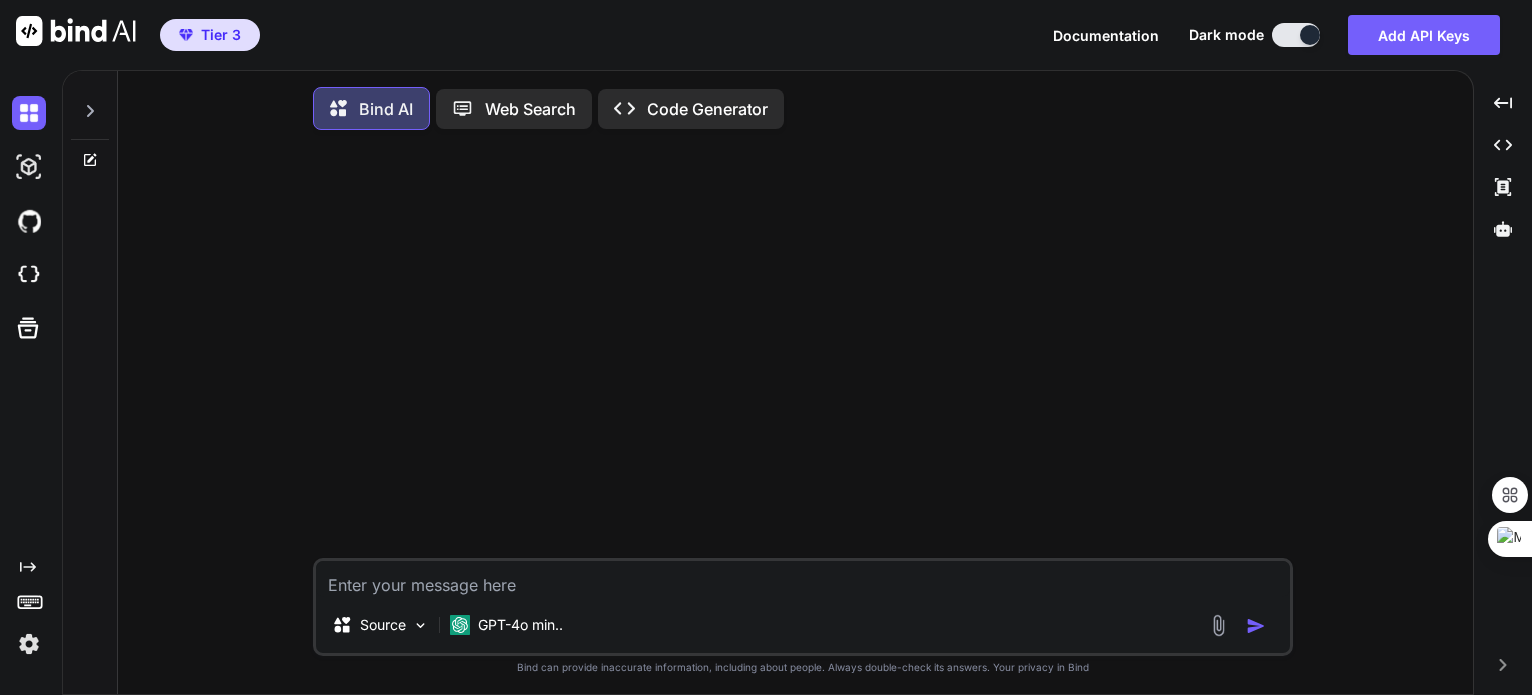 click on "GPT-4o min.." at bounding box center [506, 629] 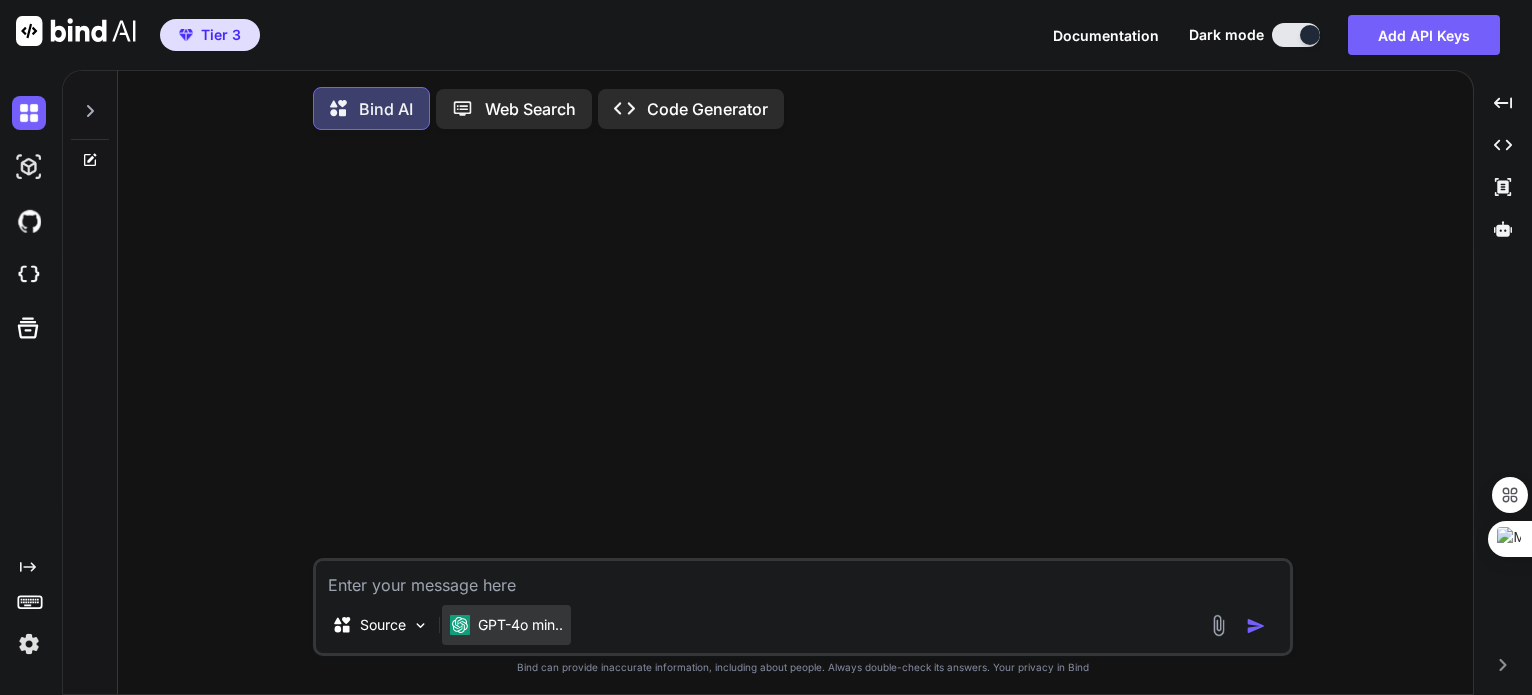 click on "GPT-4o min.." at bounding box center (520, 625) 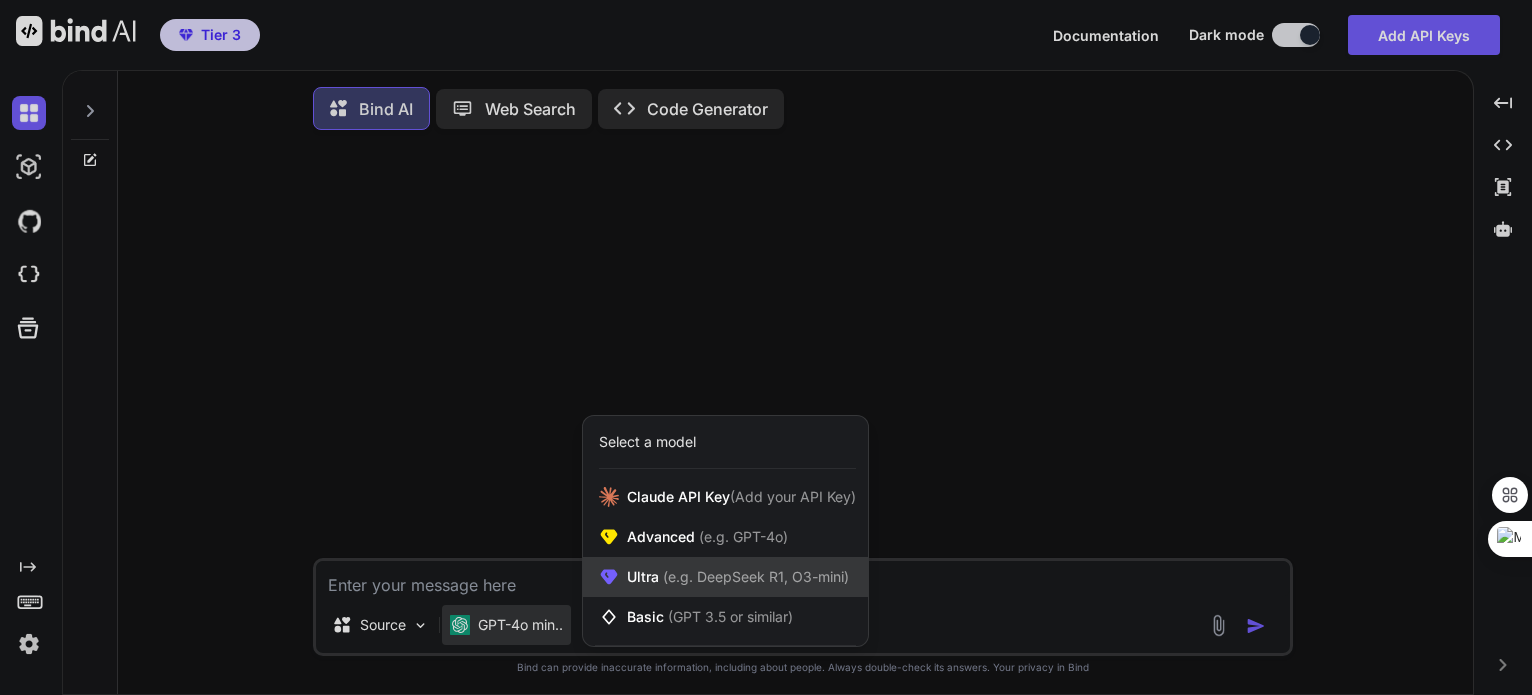 click on "Ultra     (e.g. DeepSeek R1, O3-mini)" at bounding box center (725, 577) 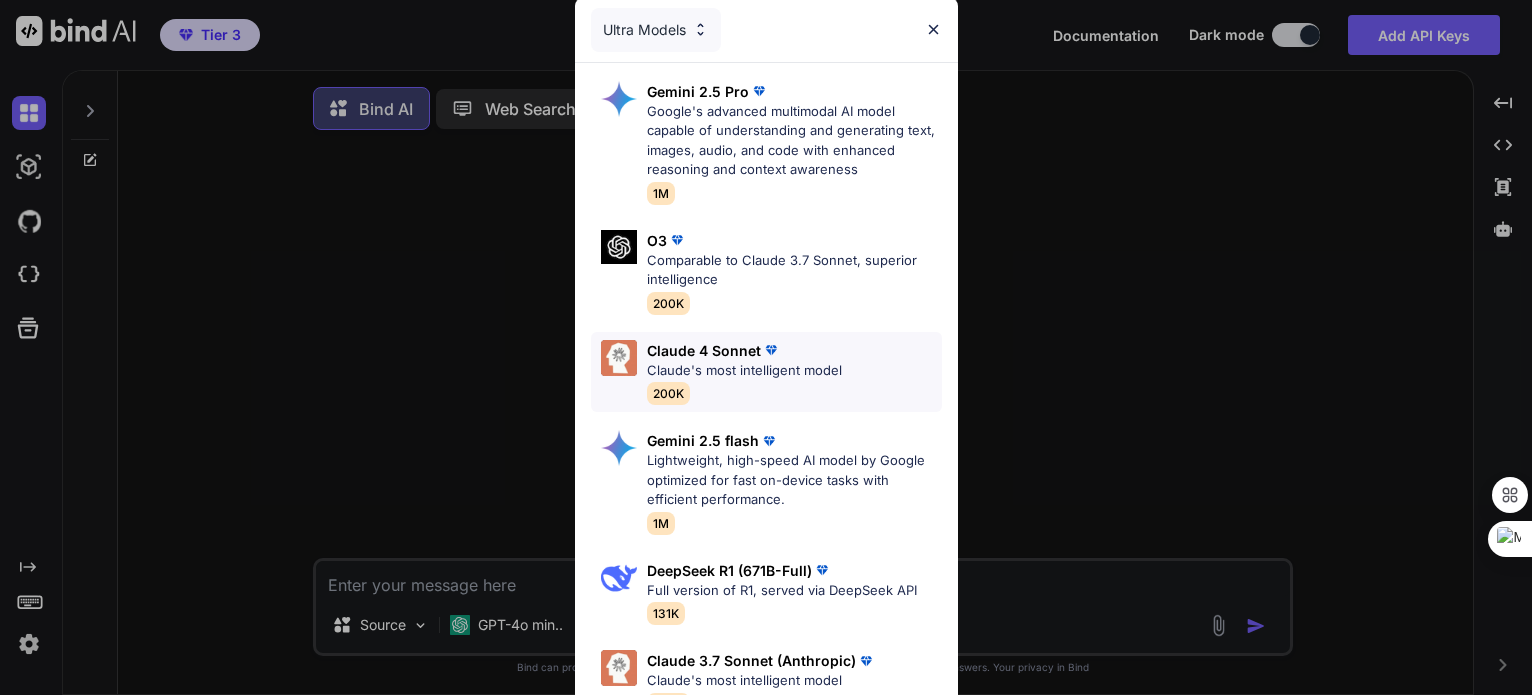 click on "Claude's most intelligent model" at bounding box center [744, 371] 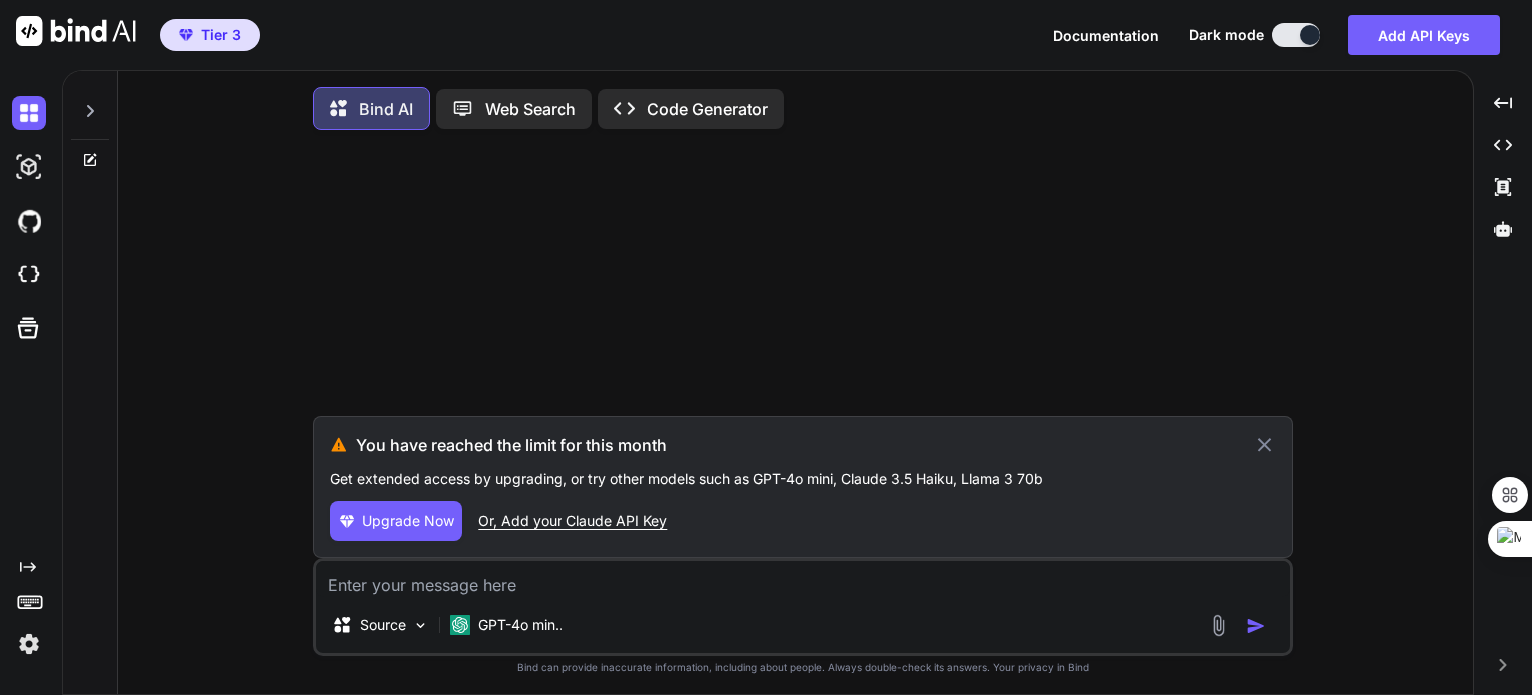 click 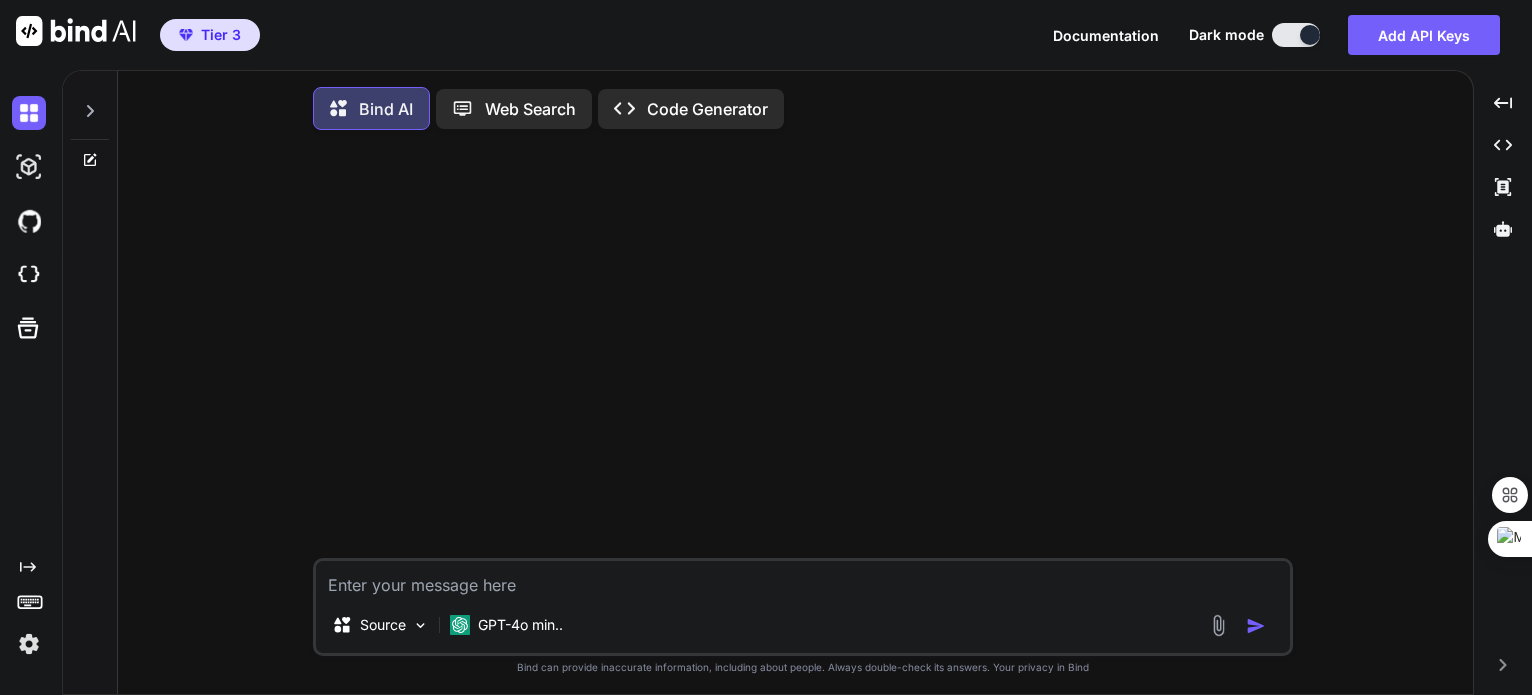 click at bounding box center [805, 352] 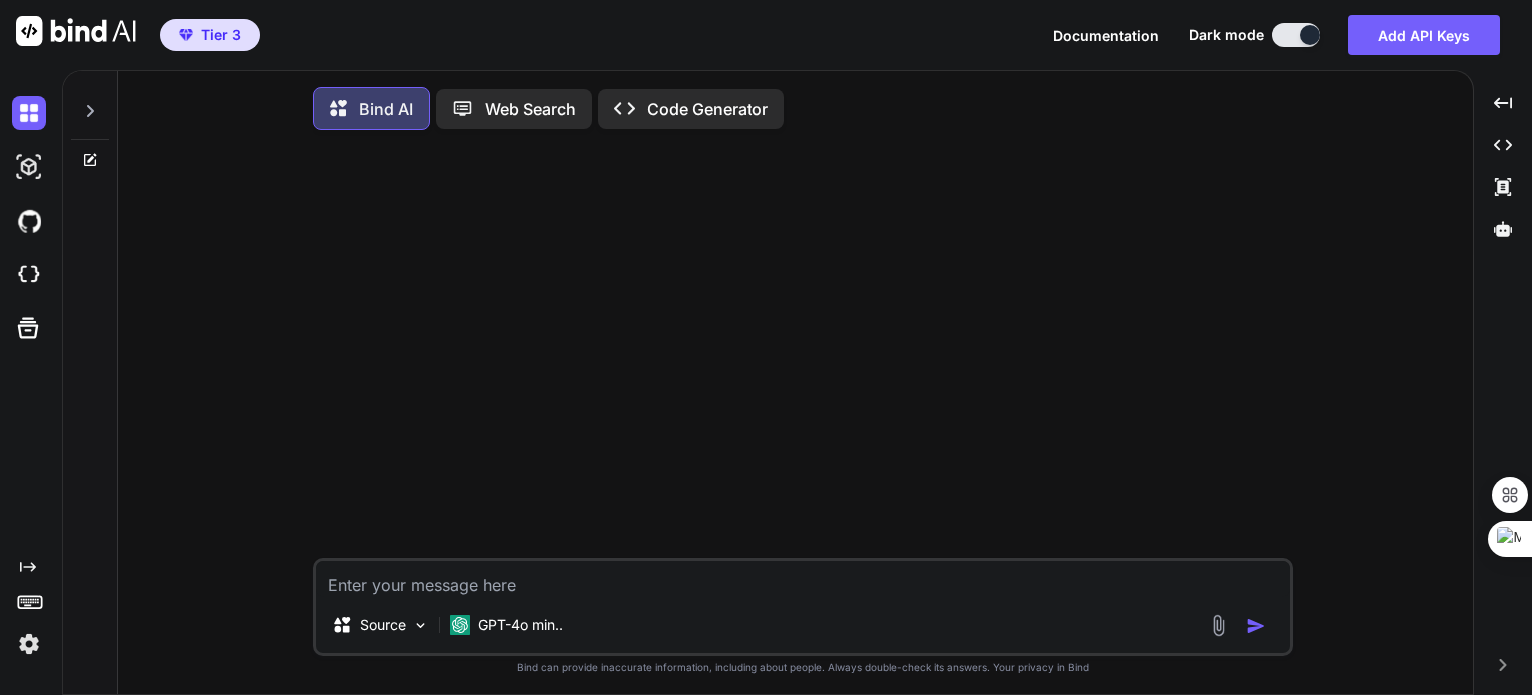 click on "Tier 3" at bounding box center [221, 35] 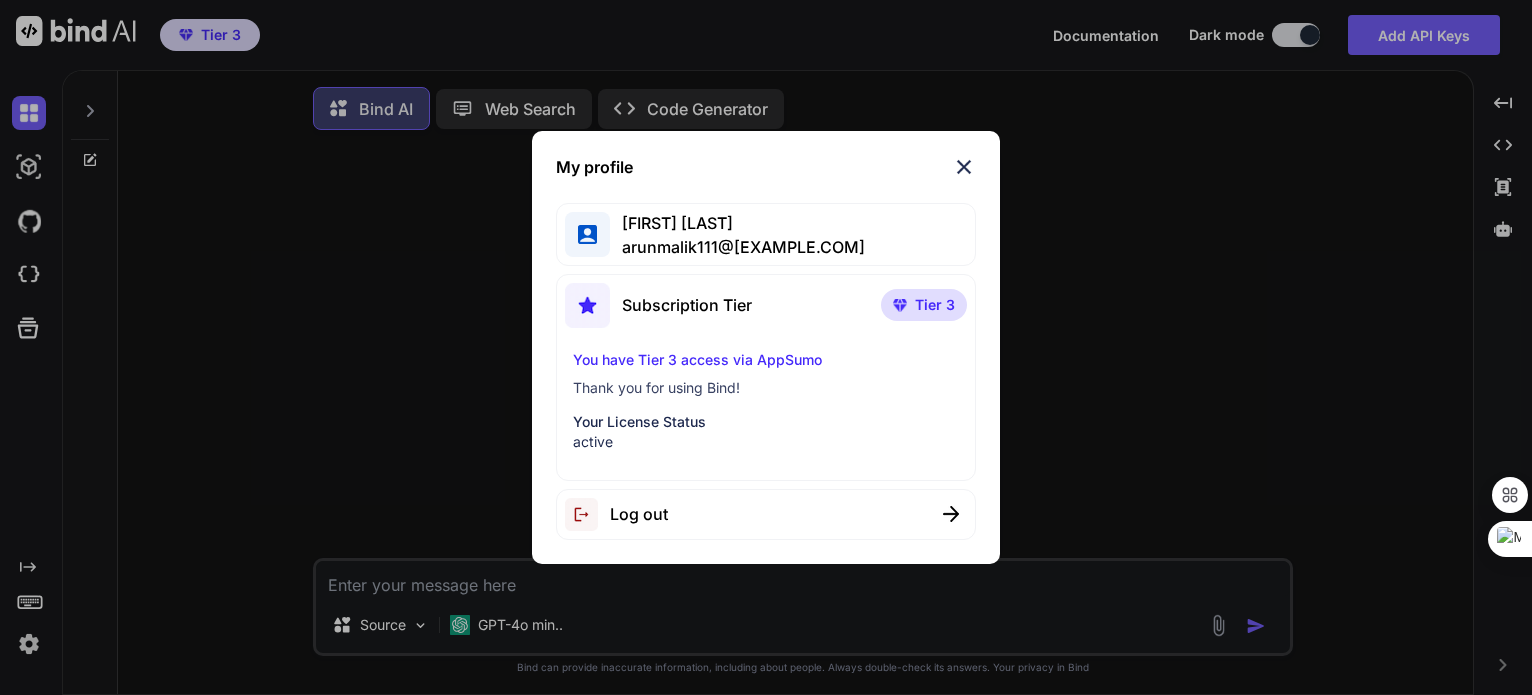click on "Log out" at bounding box center [639, 514] 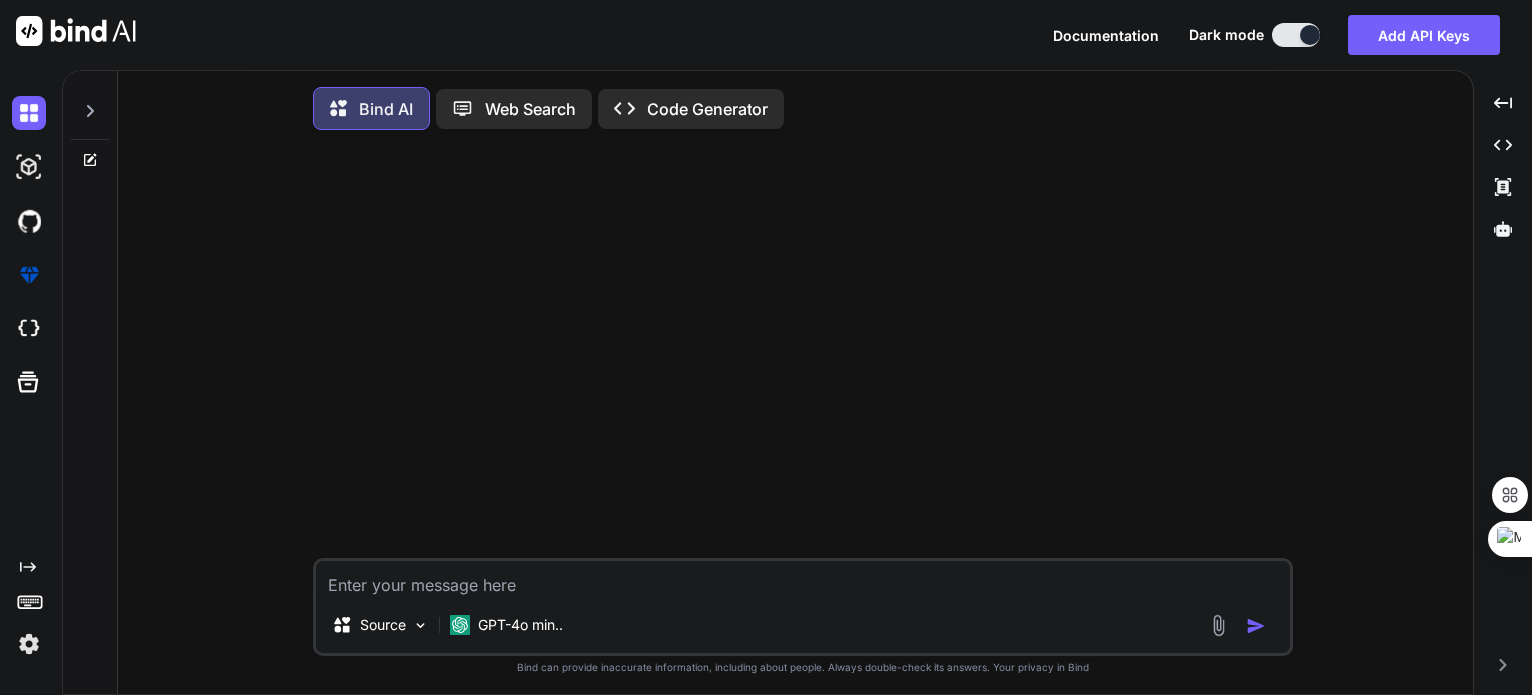 type on "x" 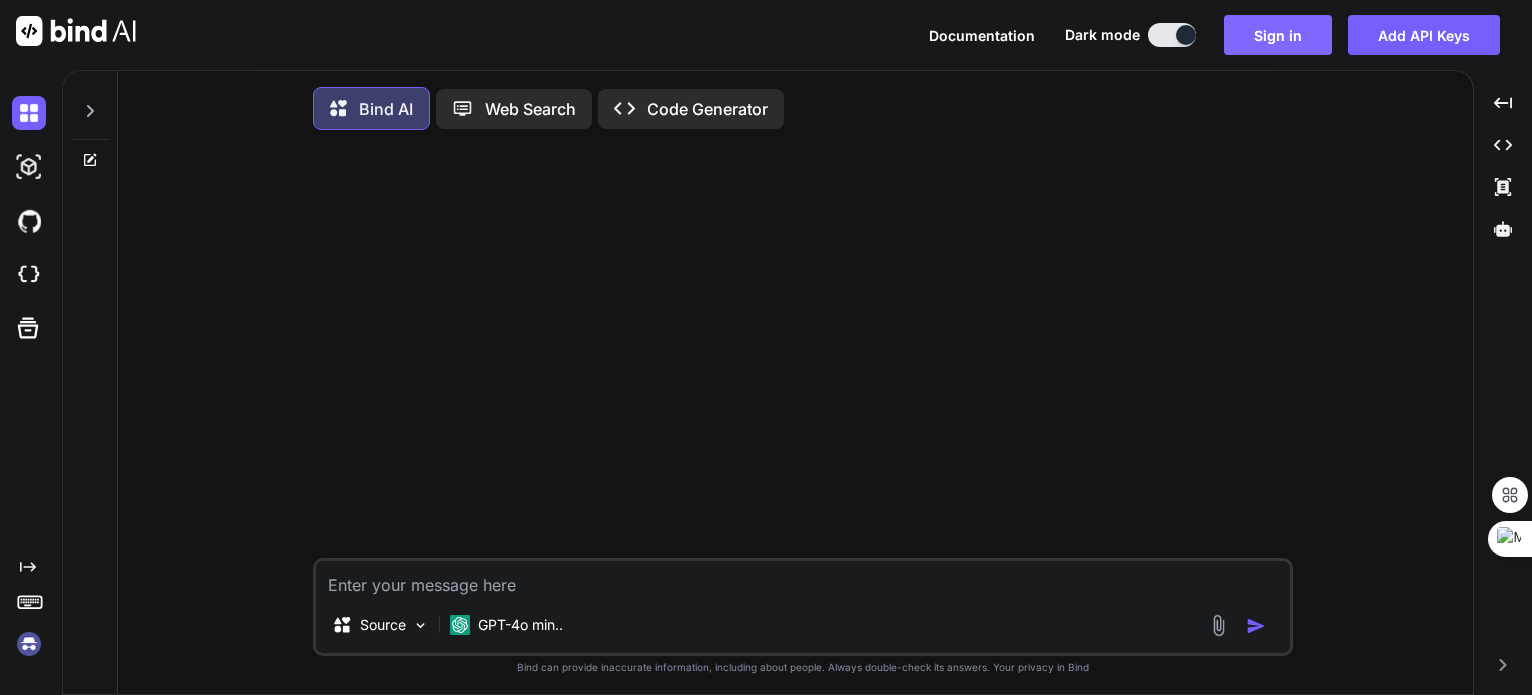click on "Sign in" at bounding box center (1278, 35) 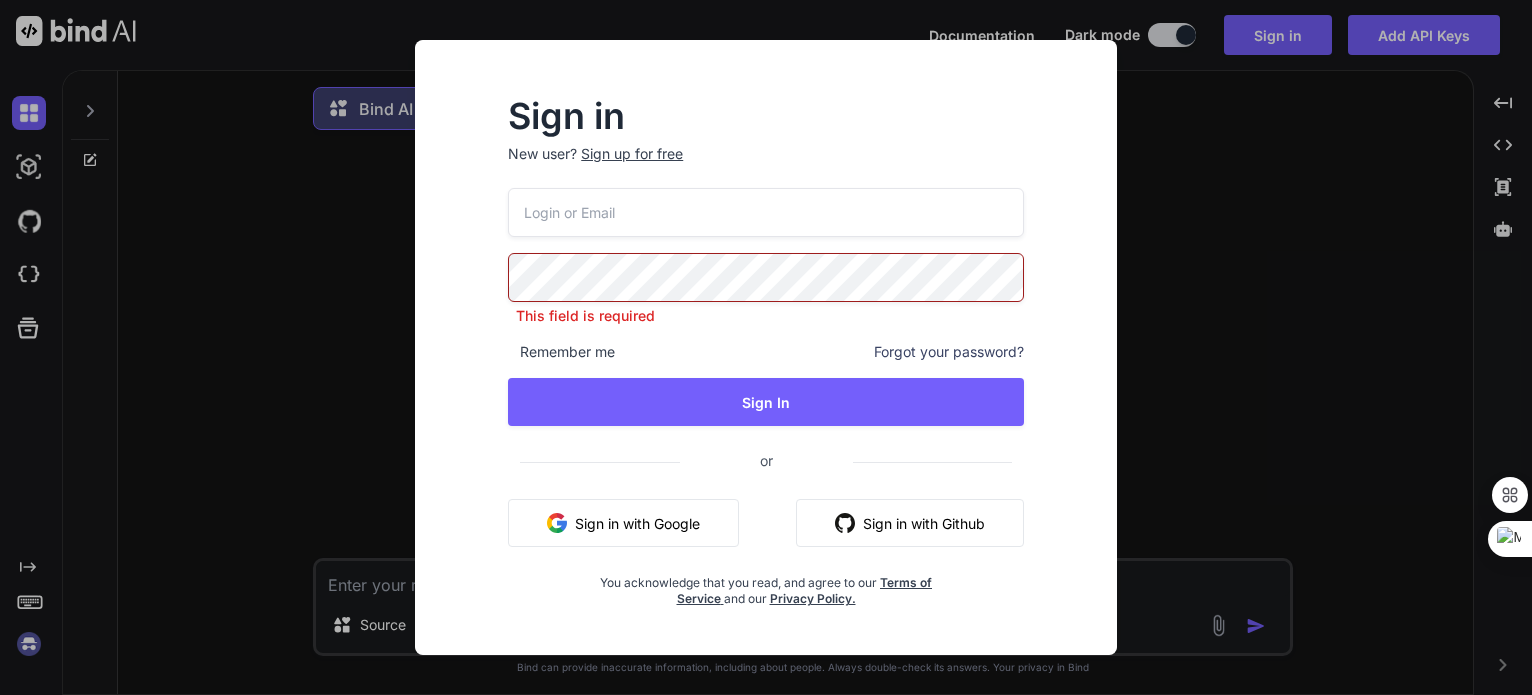 click at bounding box center [766, 212] 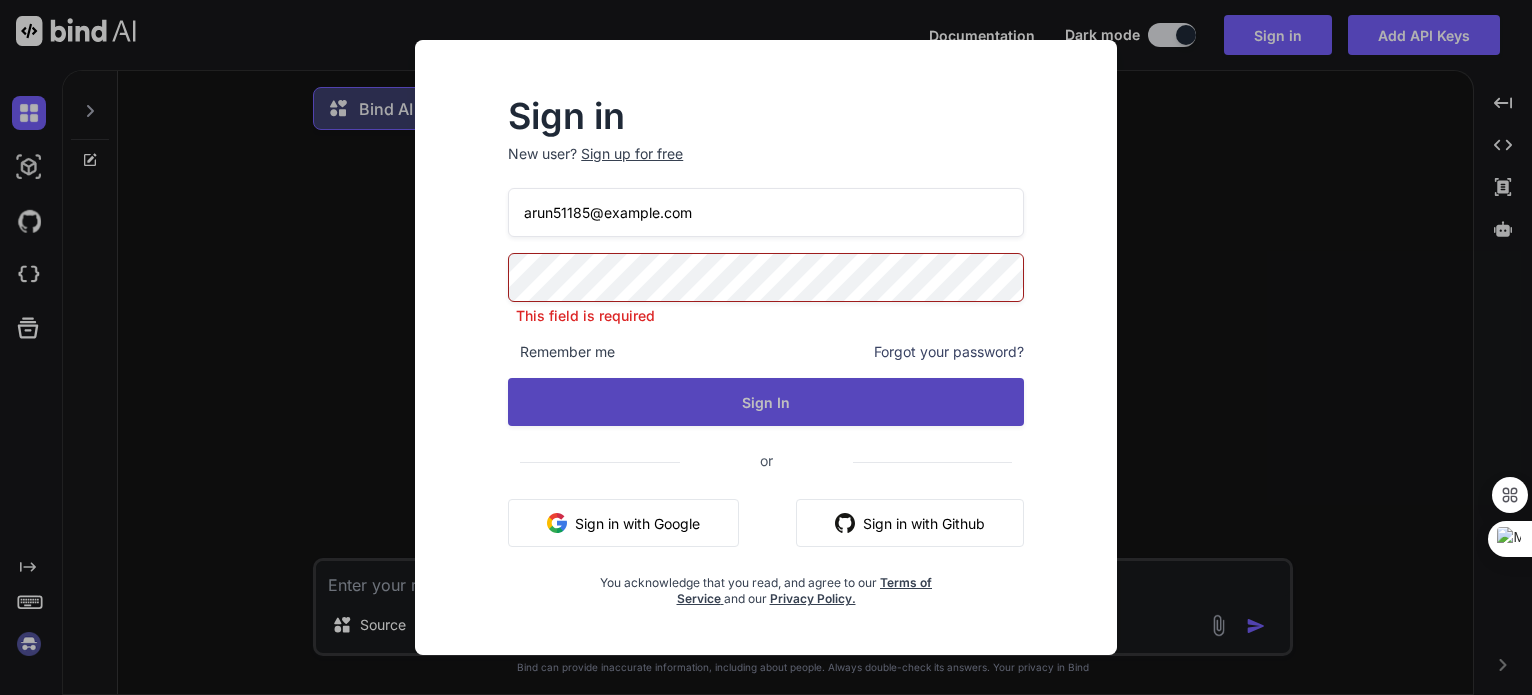 click on "Sign In" at bounding box center [766, 402] 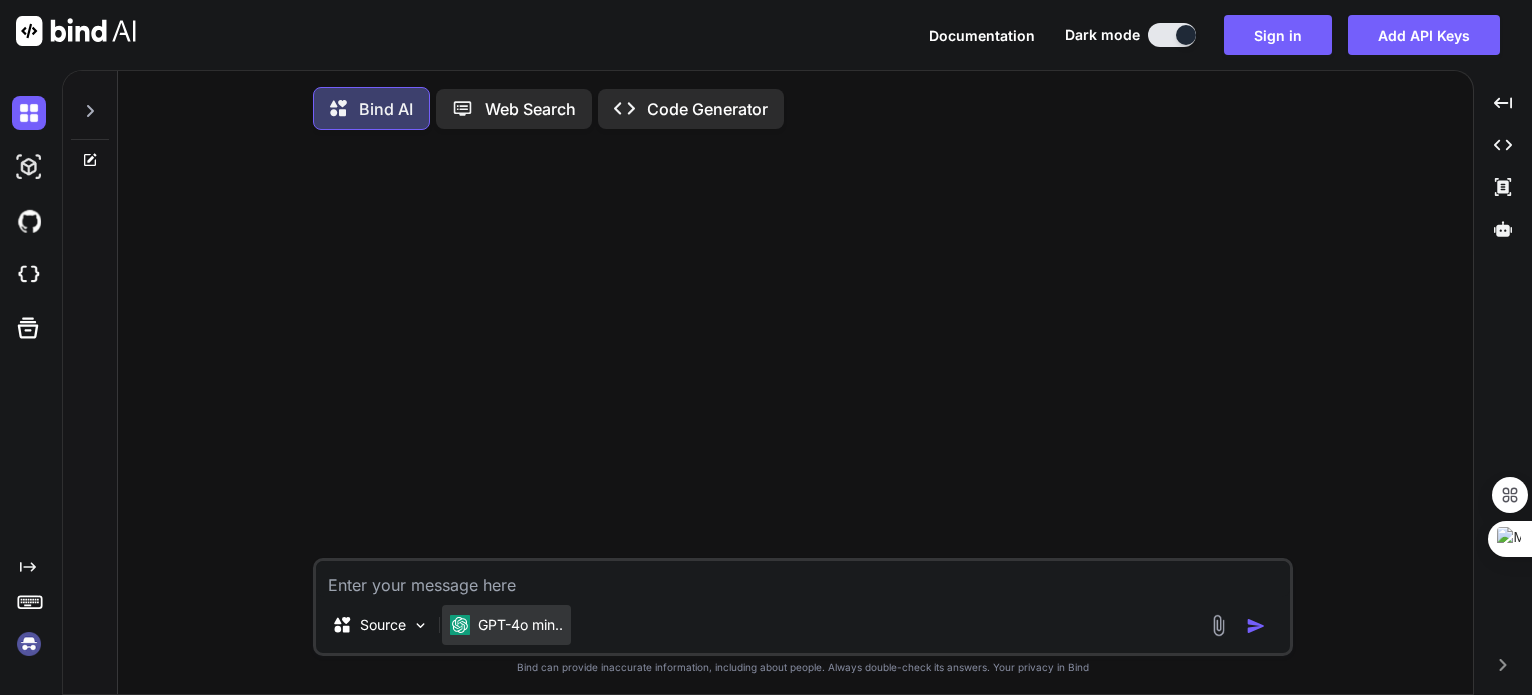 click on "GPT-4o min.." at bounding box center (506, 625) 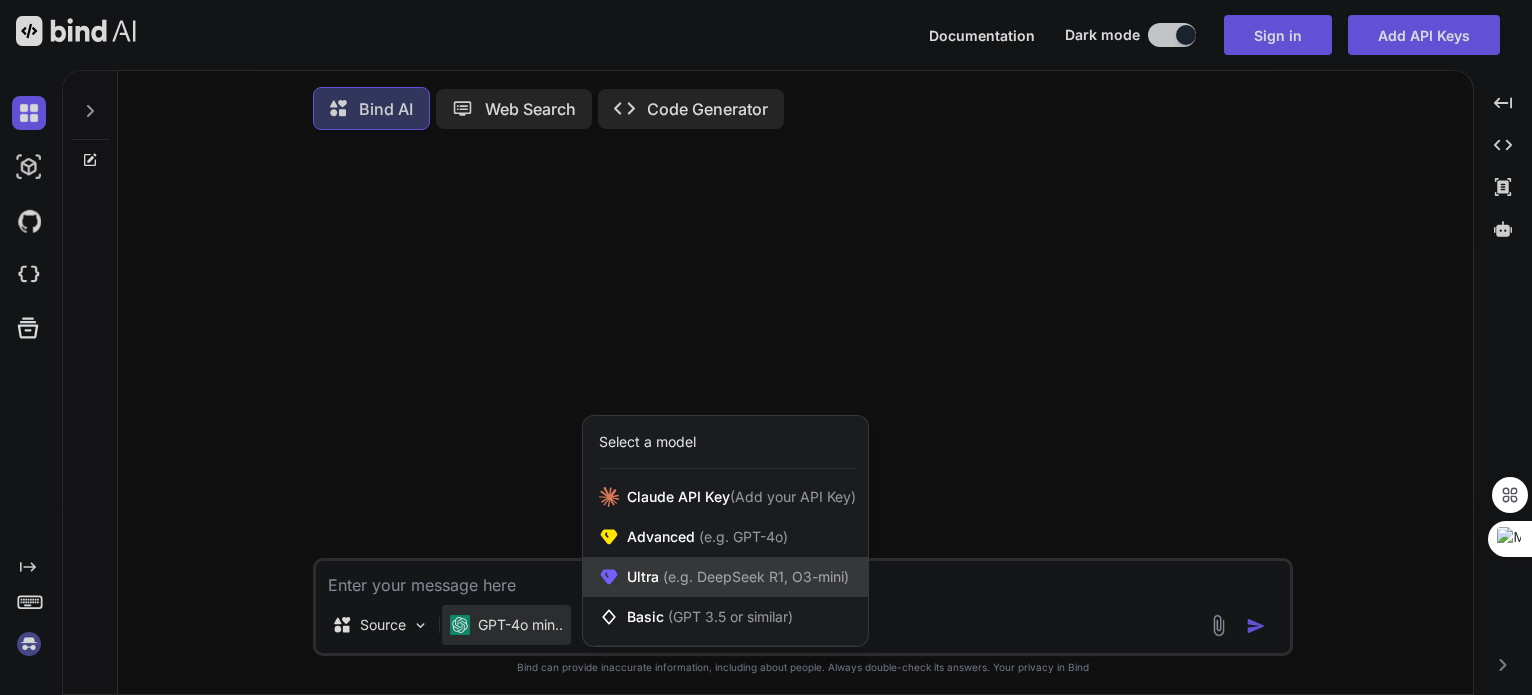 click on "Ultra     (e.g. DeepSeek R1, O3-mini)" at bounding box center (725, 577) 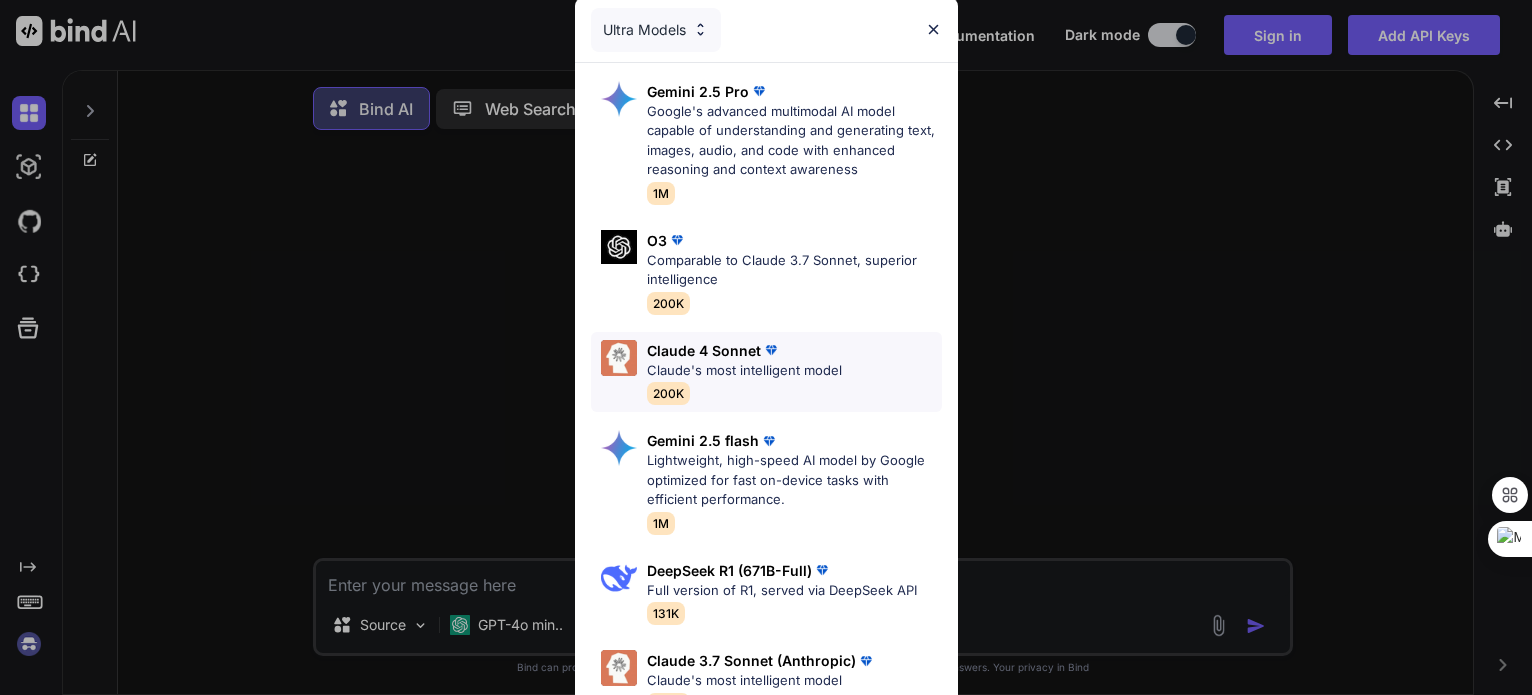 click on "Claude's most intelligent model" at bounding box center [744, 371] 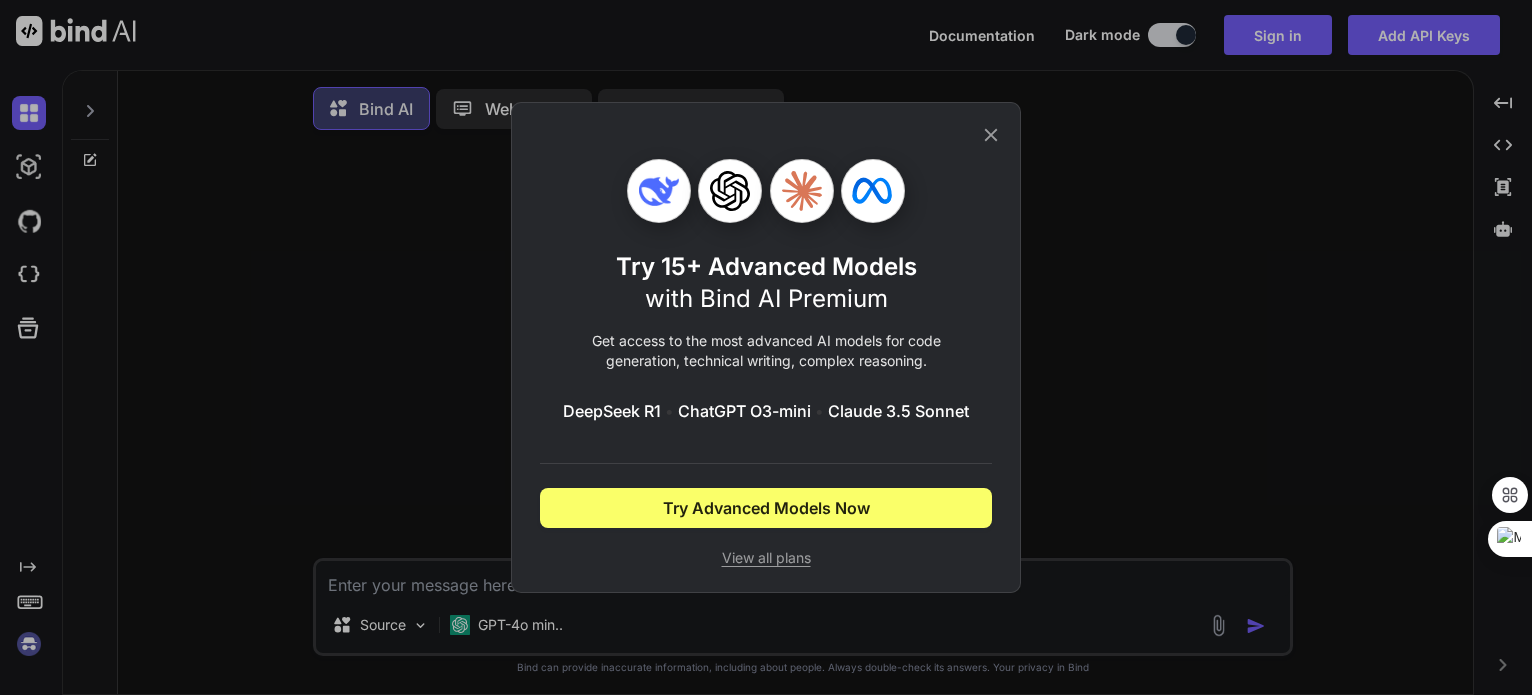 click 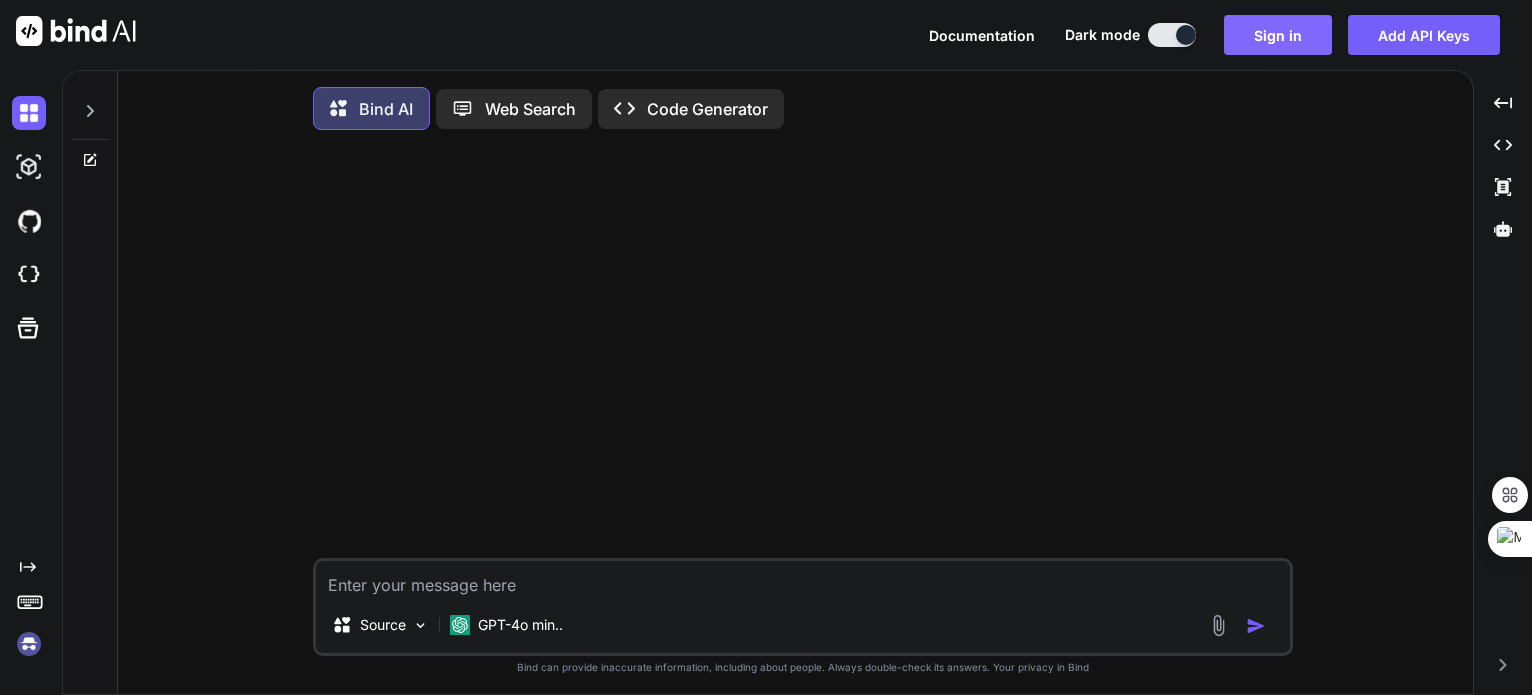 click on "Sign in" at bounding box center (1278, 35) 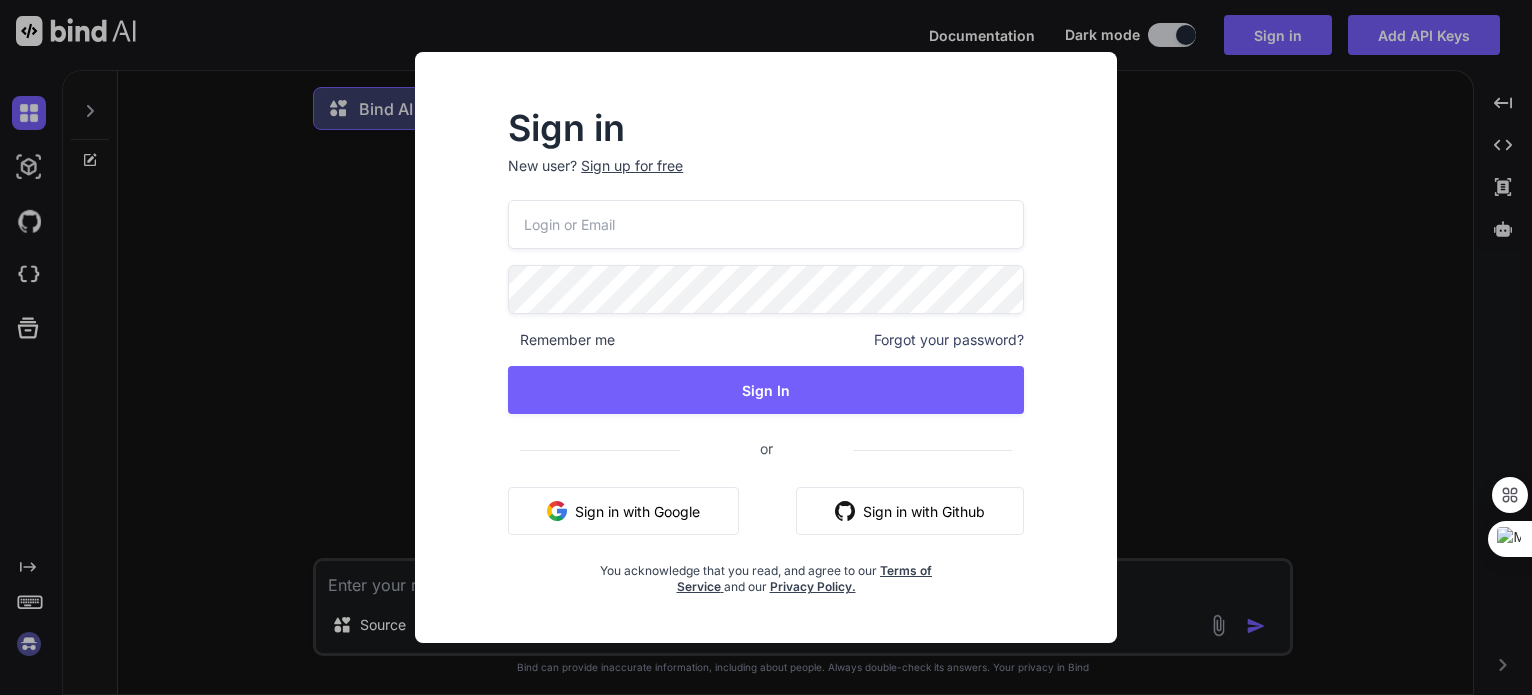 click at bounding box center [766, 224] 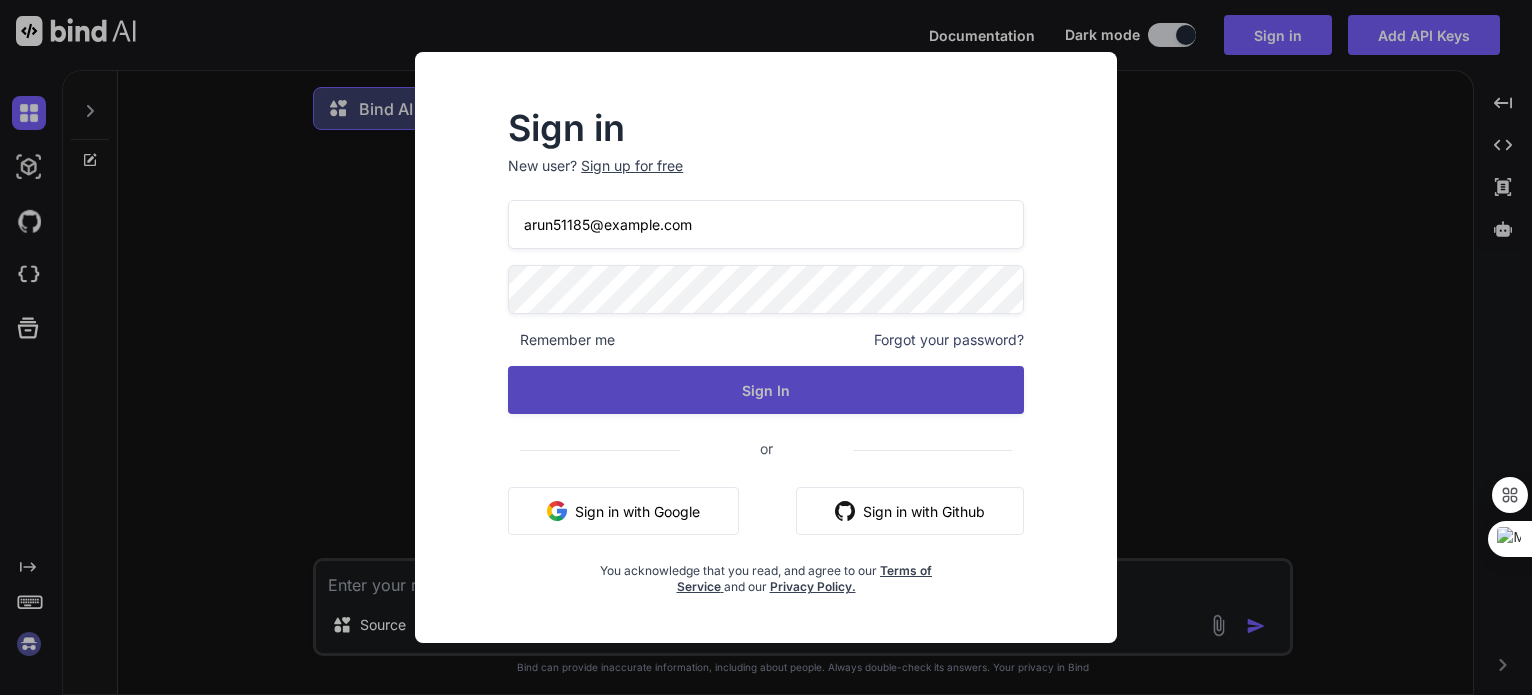 click on "Sign In" at bounding box center [766, 390] 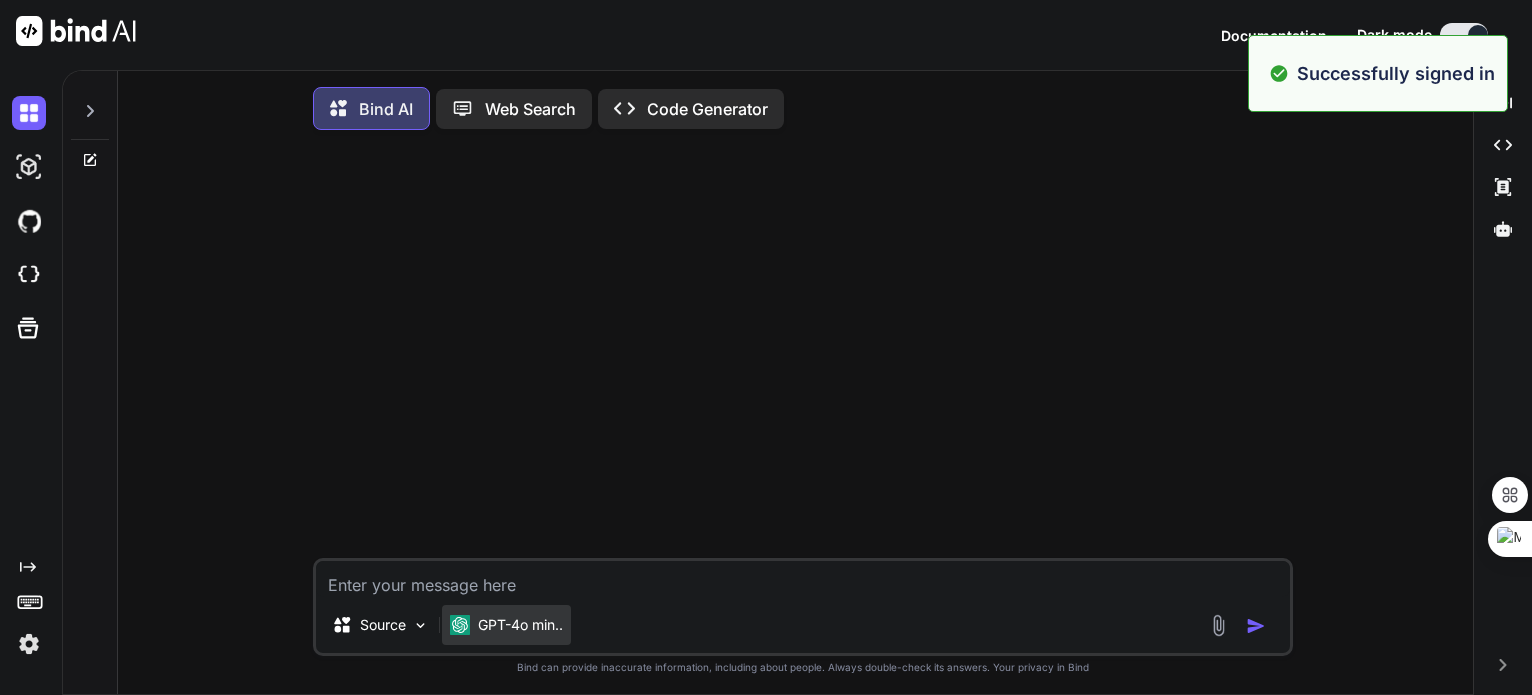 click on "GPT-4o min.." at bounding box center (520, 625) 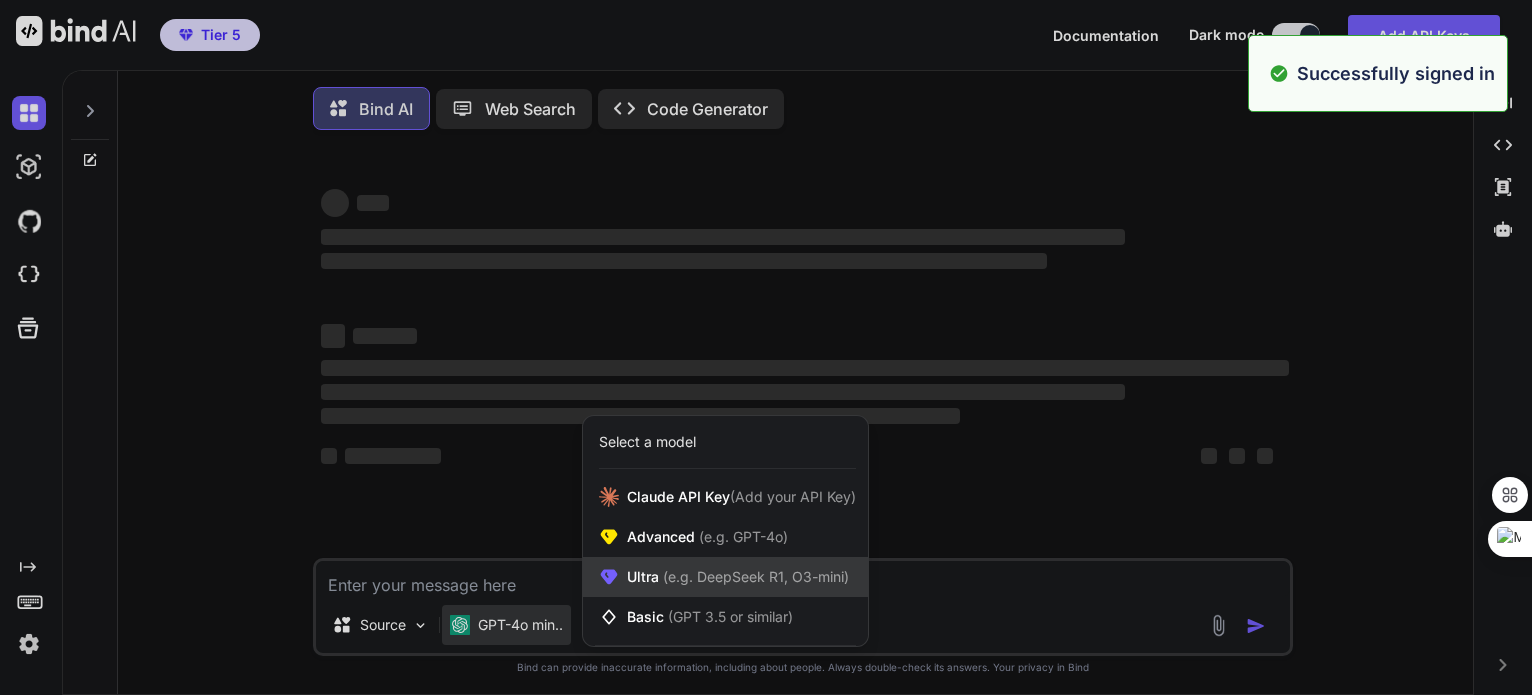 click on "Ultra     (e.g. DeepSeek R1, O3-mini)" at bounding box center (738, 577) 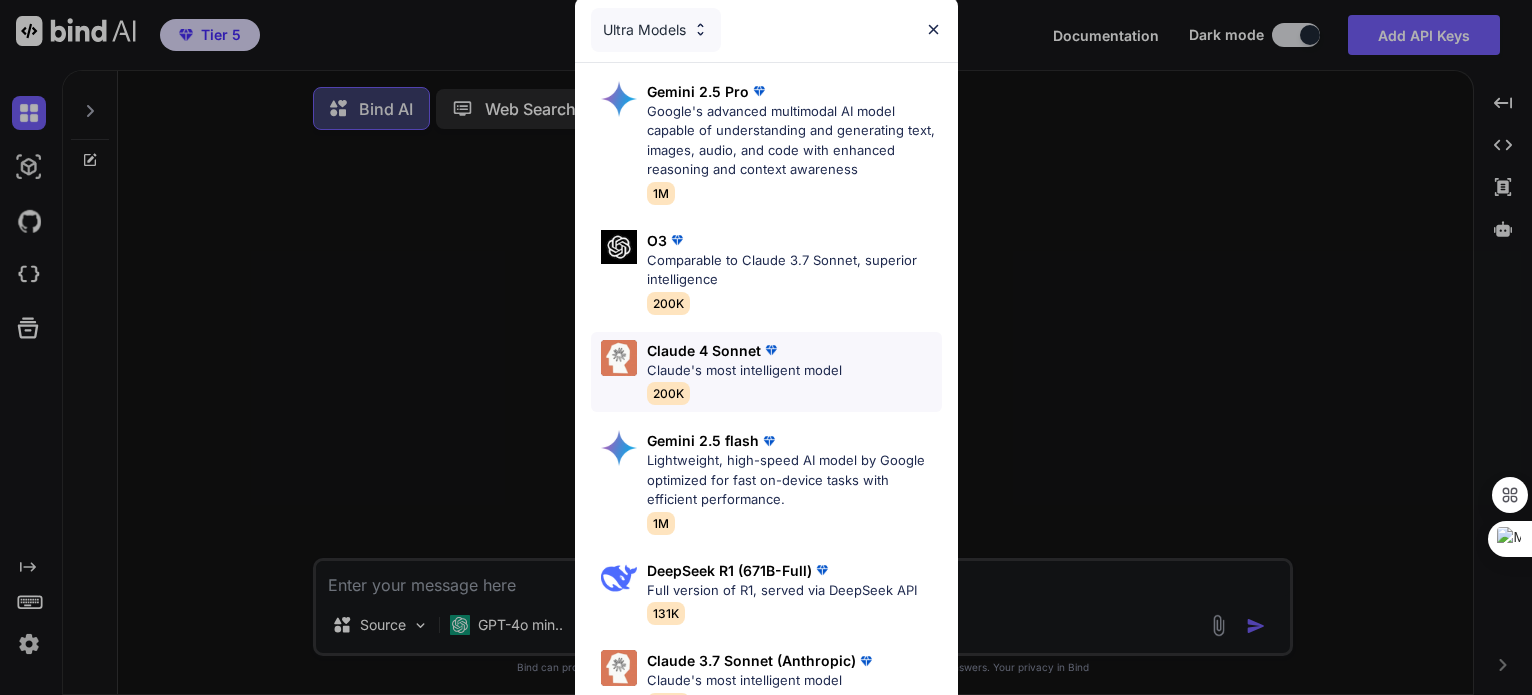 click on "Claude's most intelligent model" at bounding box center [744, 371] 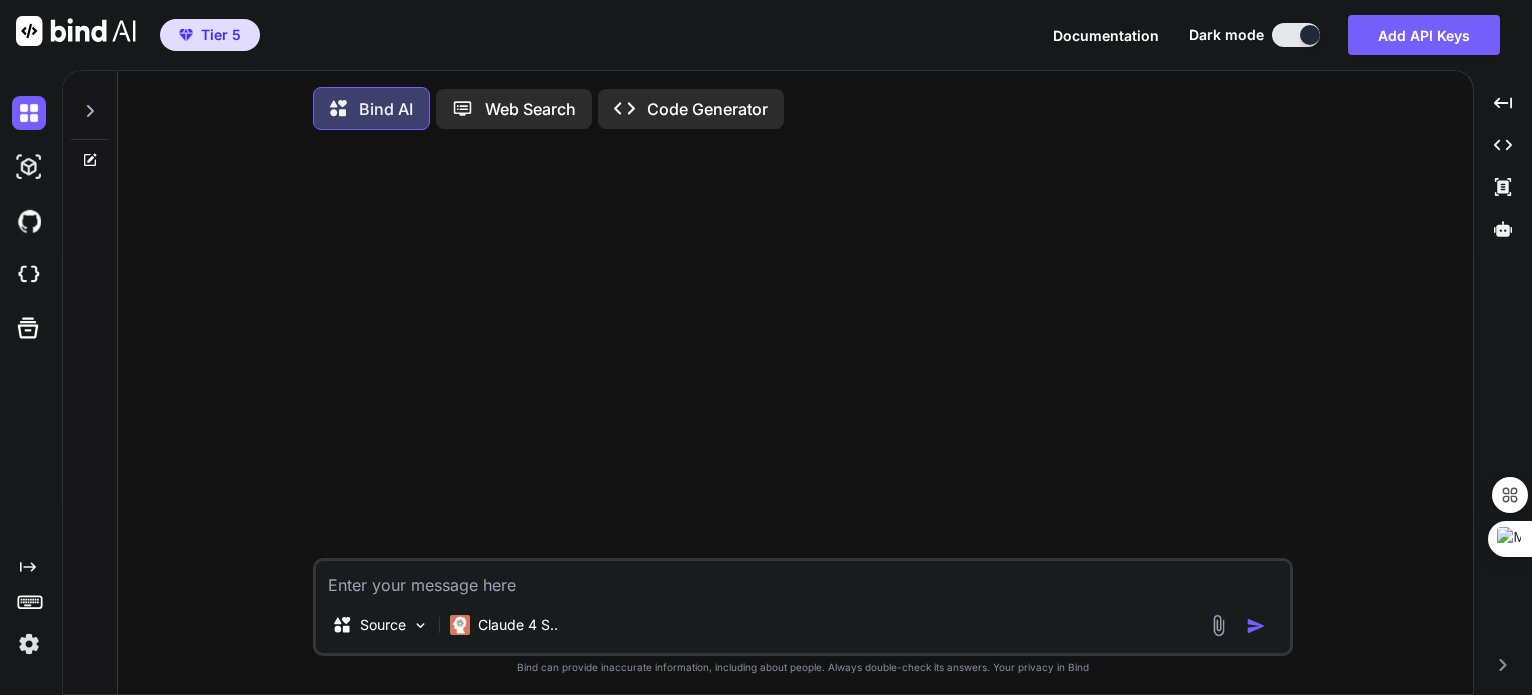 click at bounding box center (803, 579) 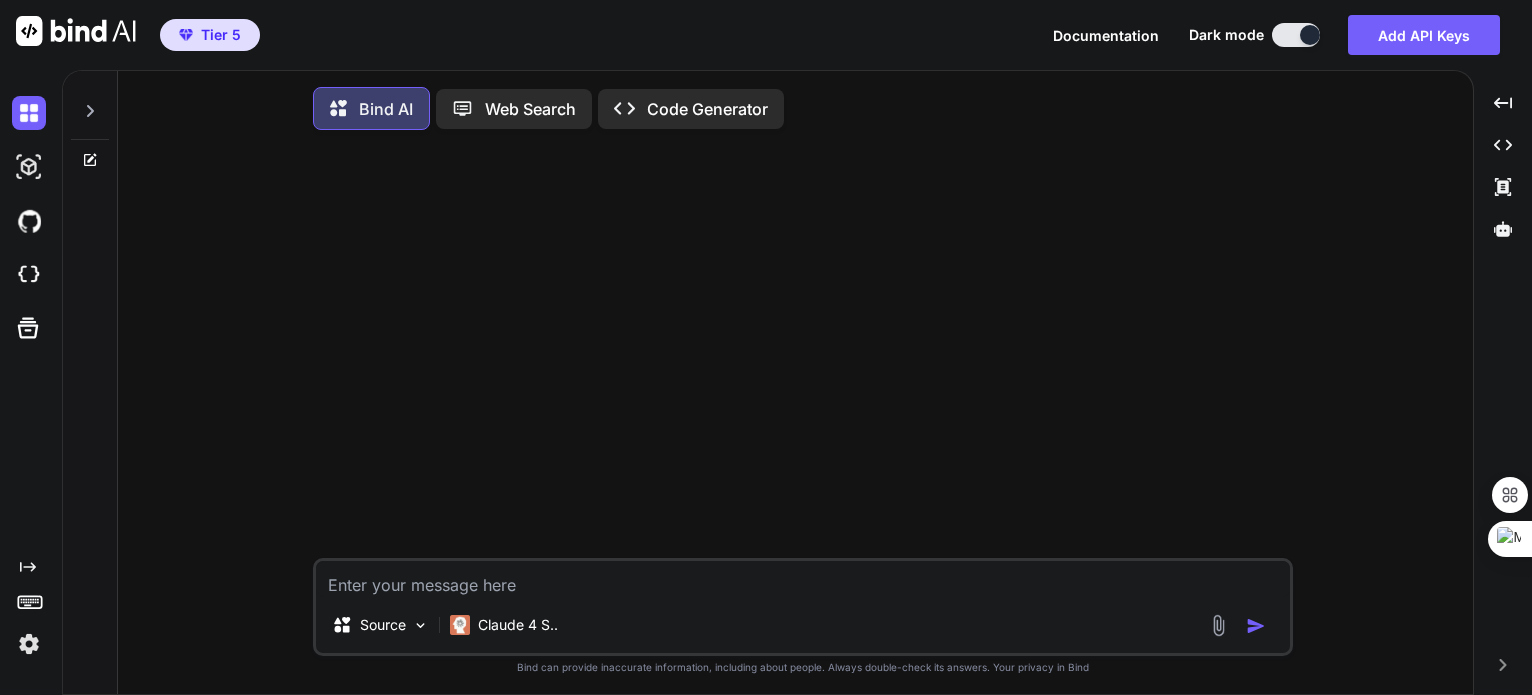 type on "f" 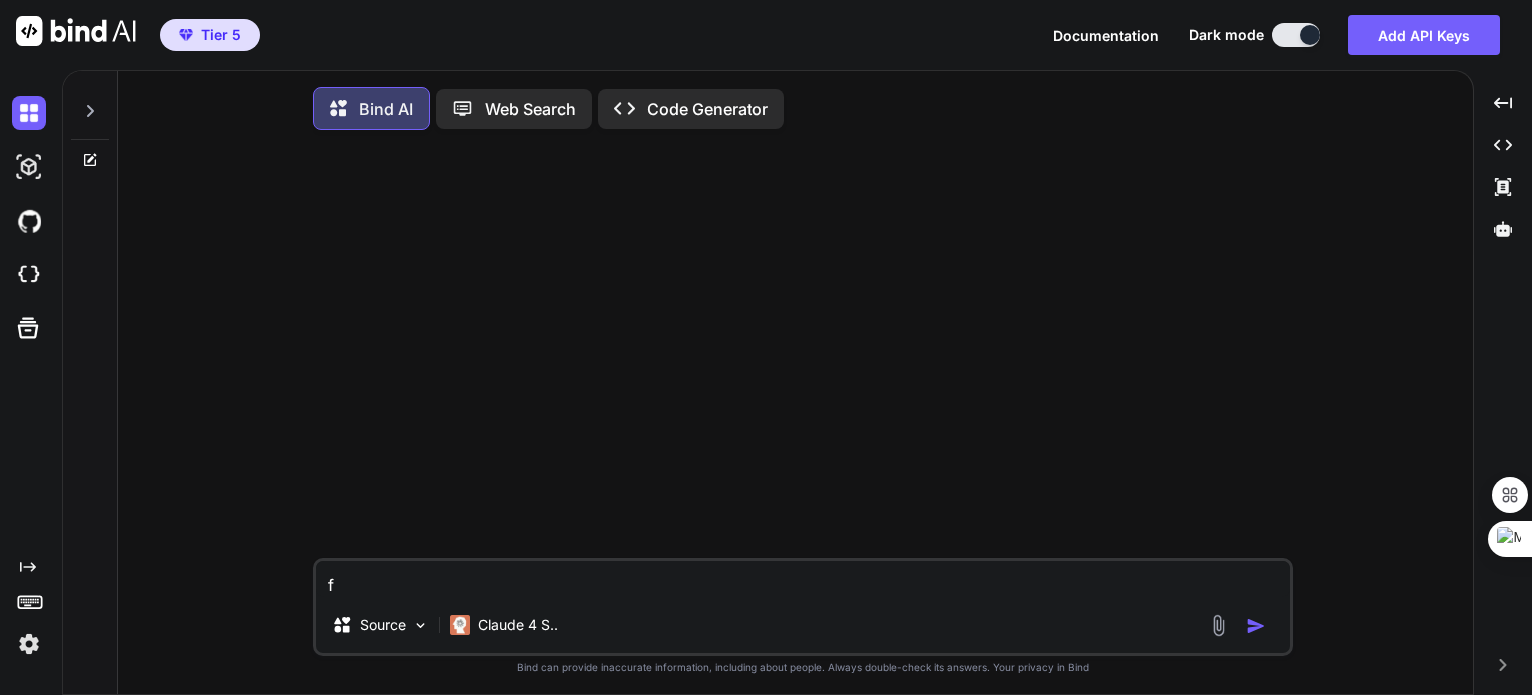 type on "fi" 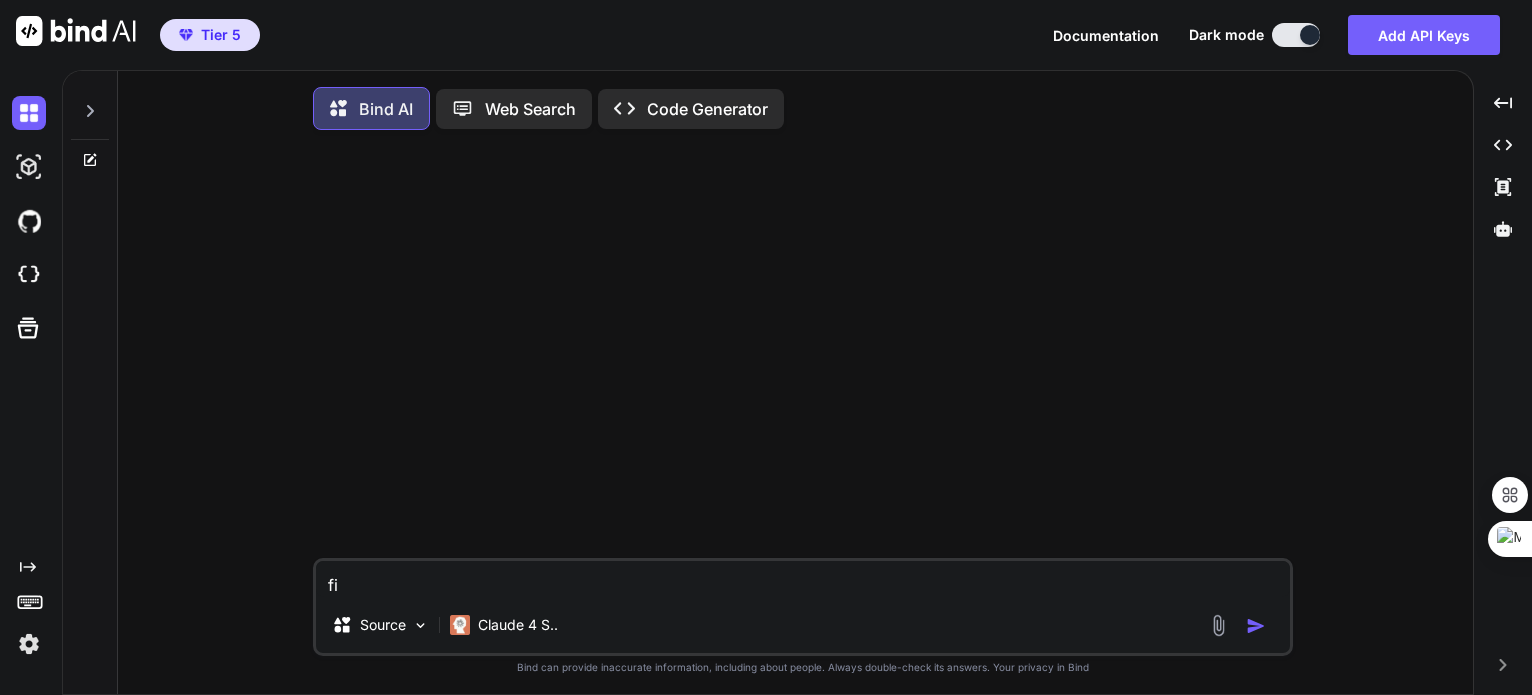type on "fix" 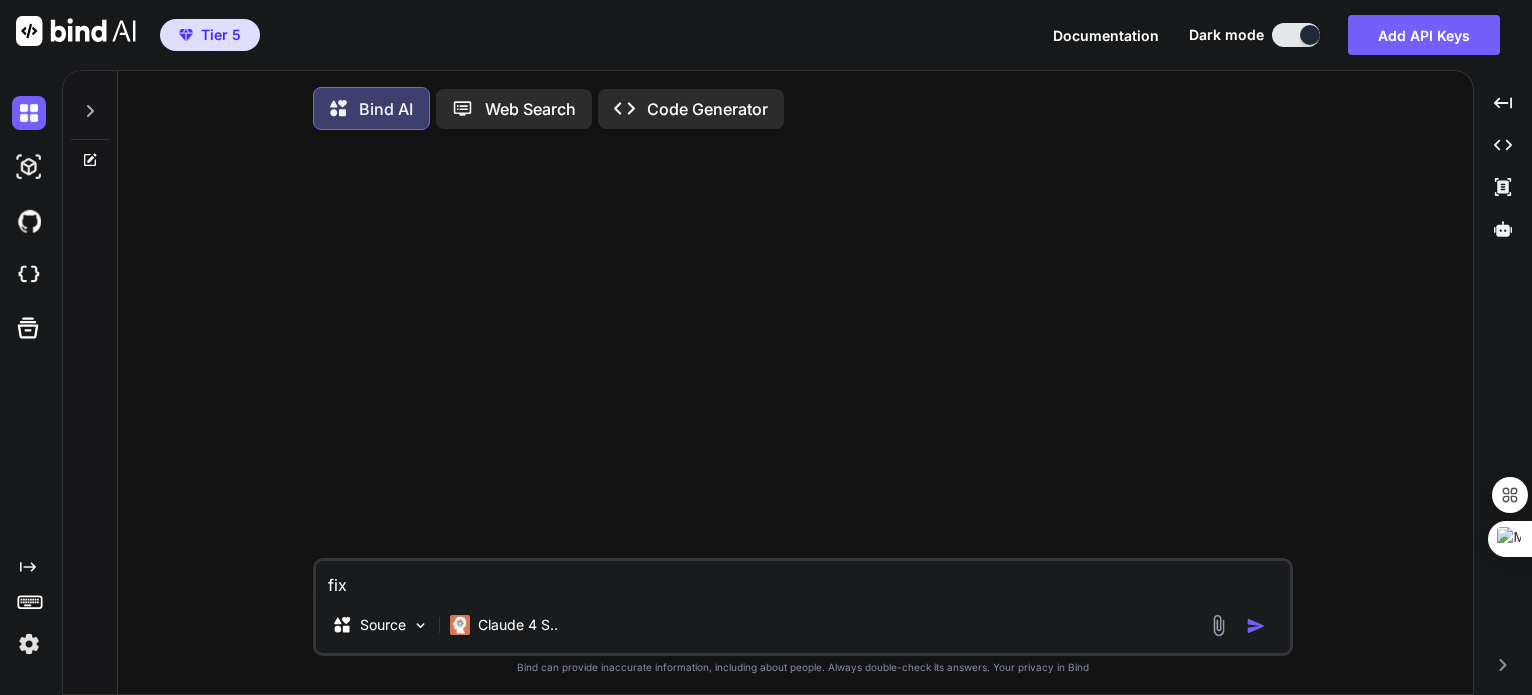 type on "fix" 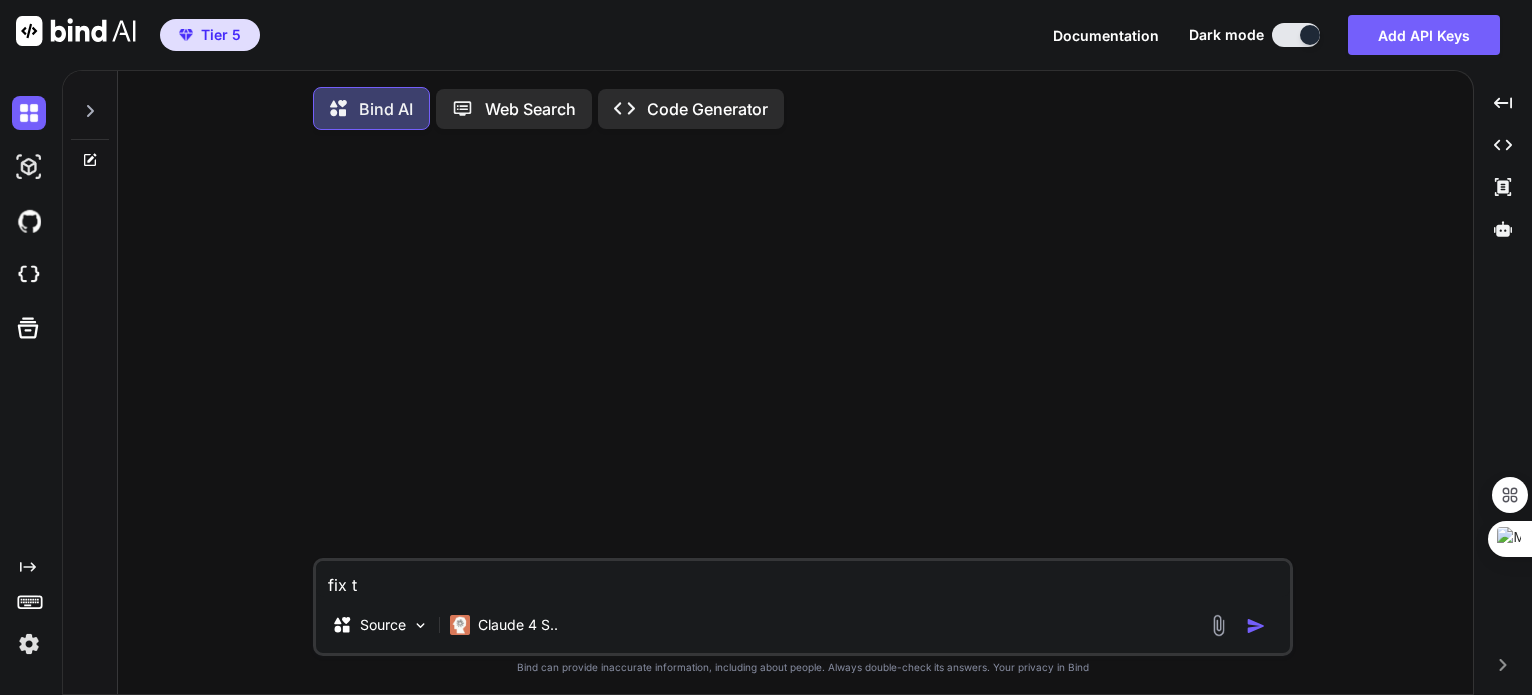 type on "fix th" 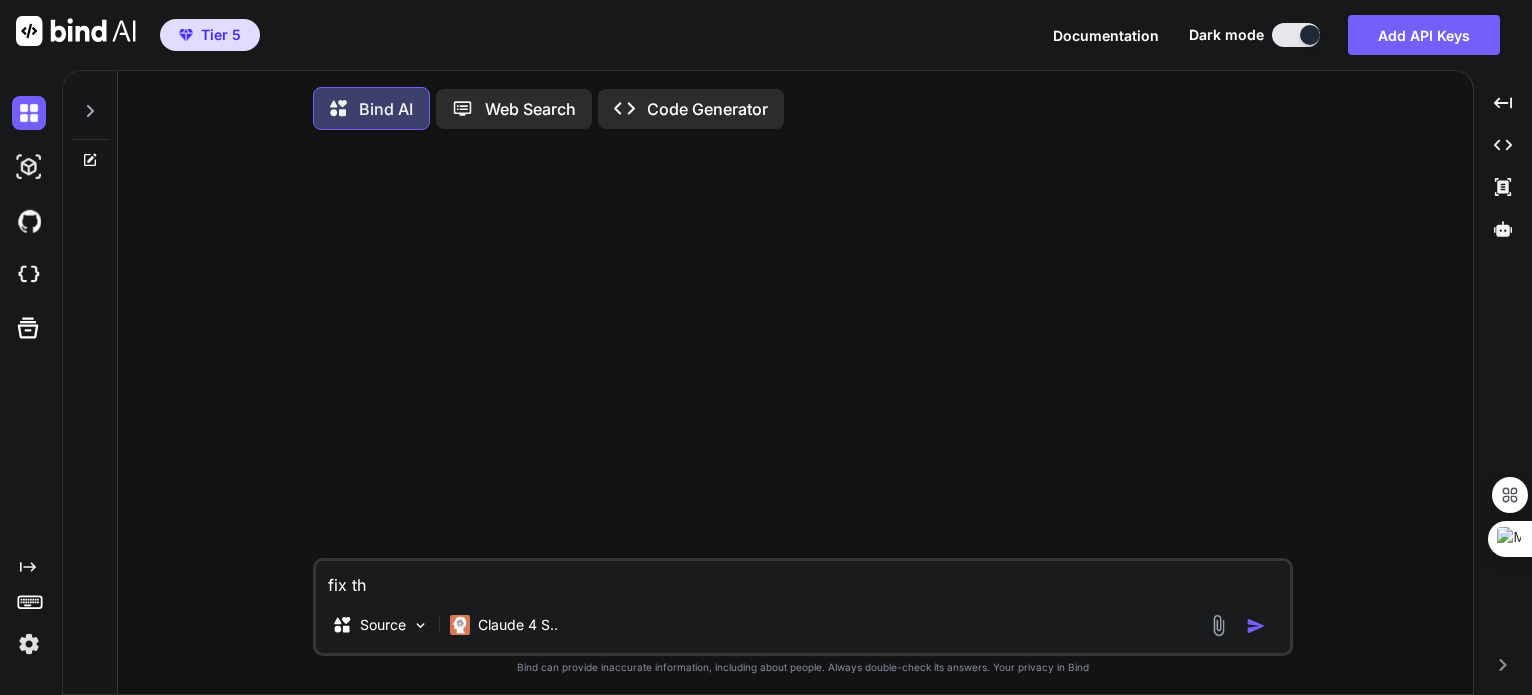 type on "fix the" 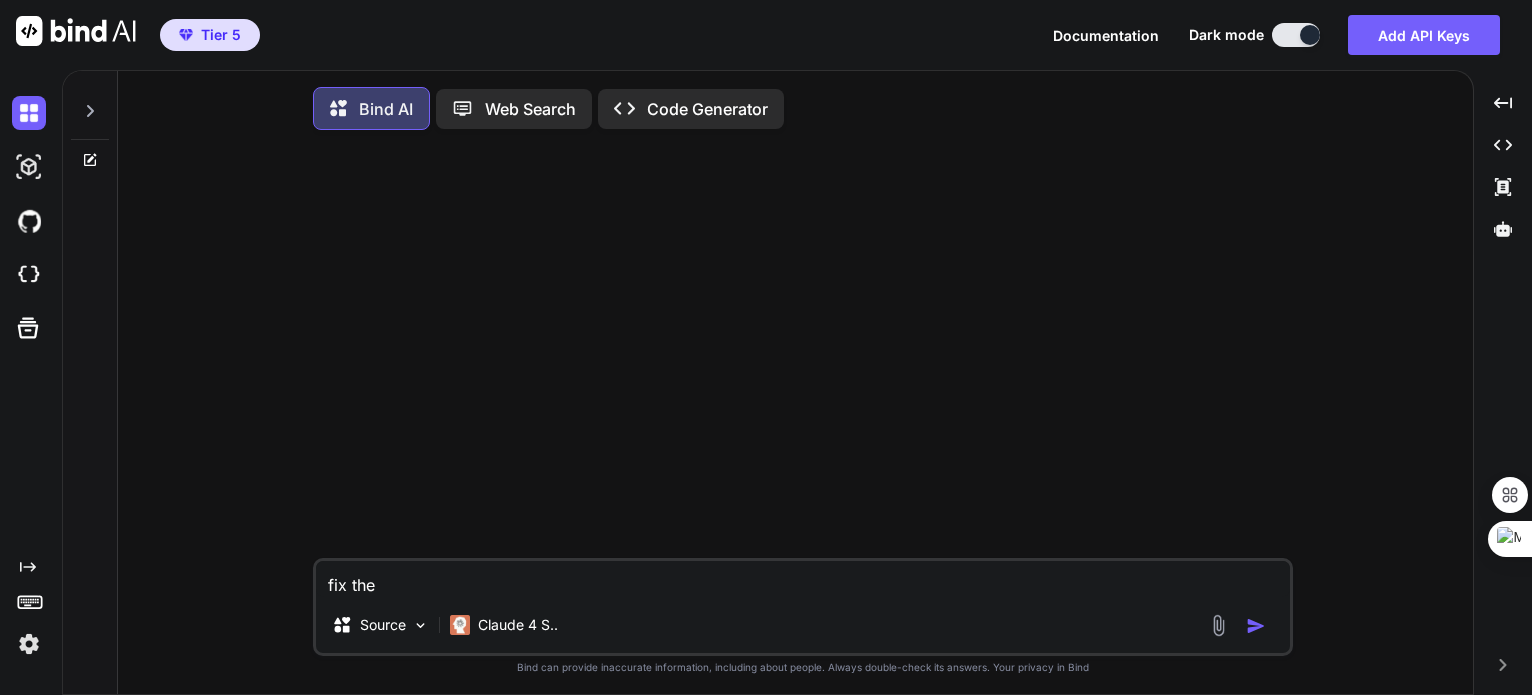 type on "x" 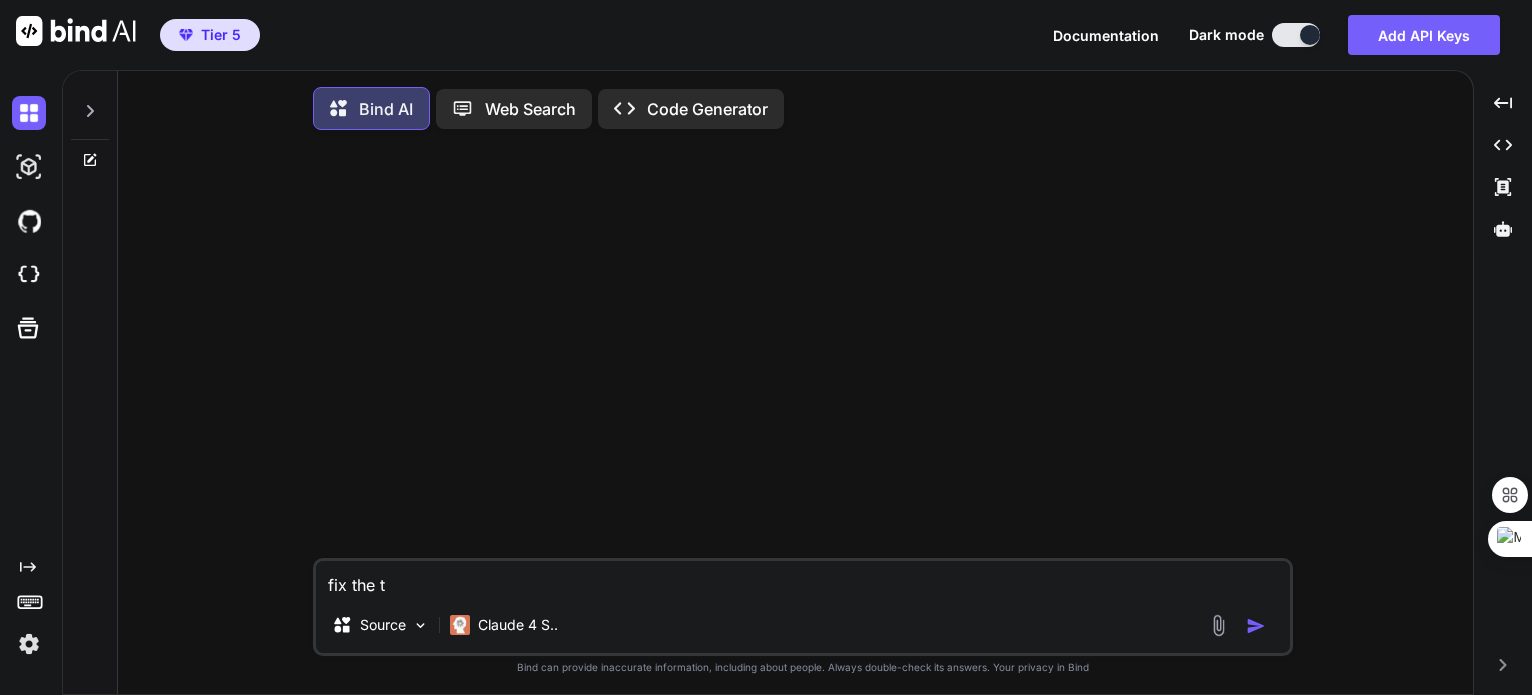 type on "fix the to" 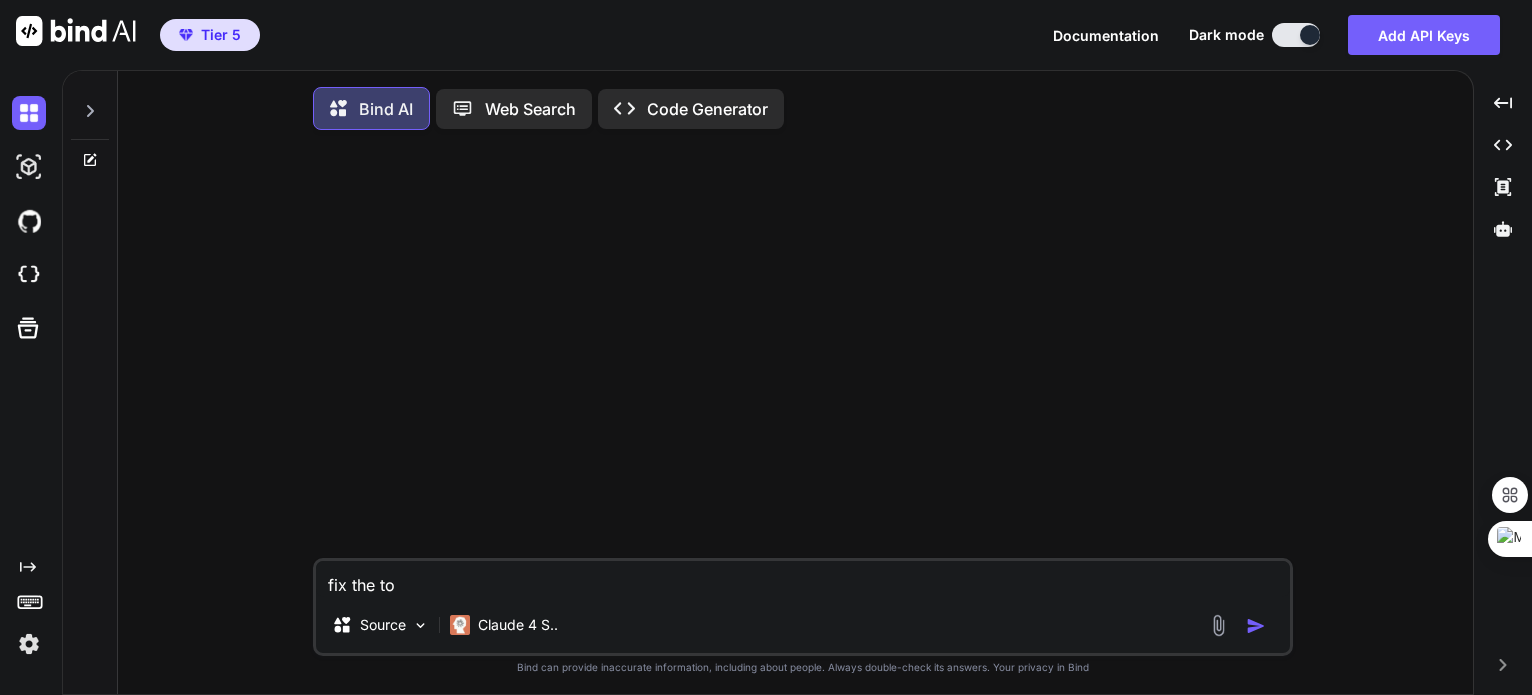 type on "fix the to_" 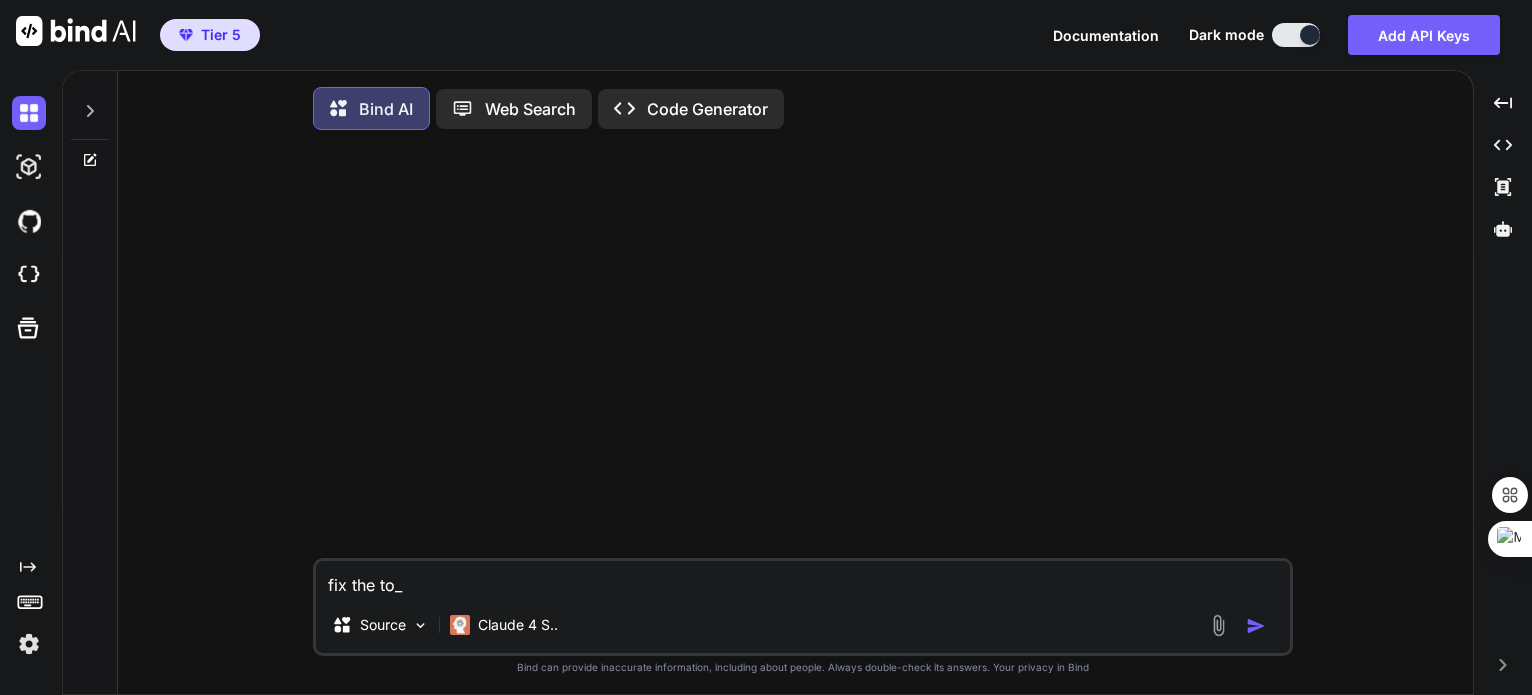 type on "fix the to_s" 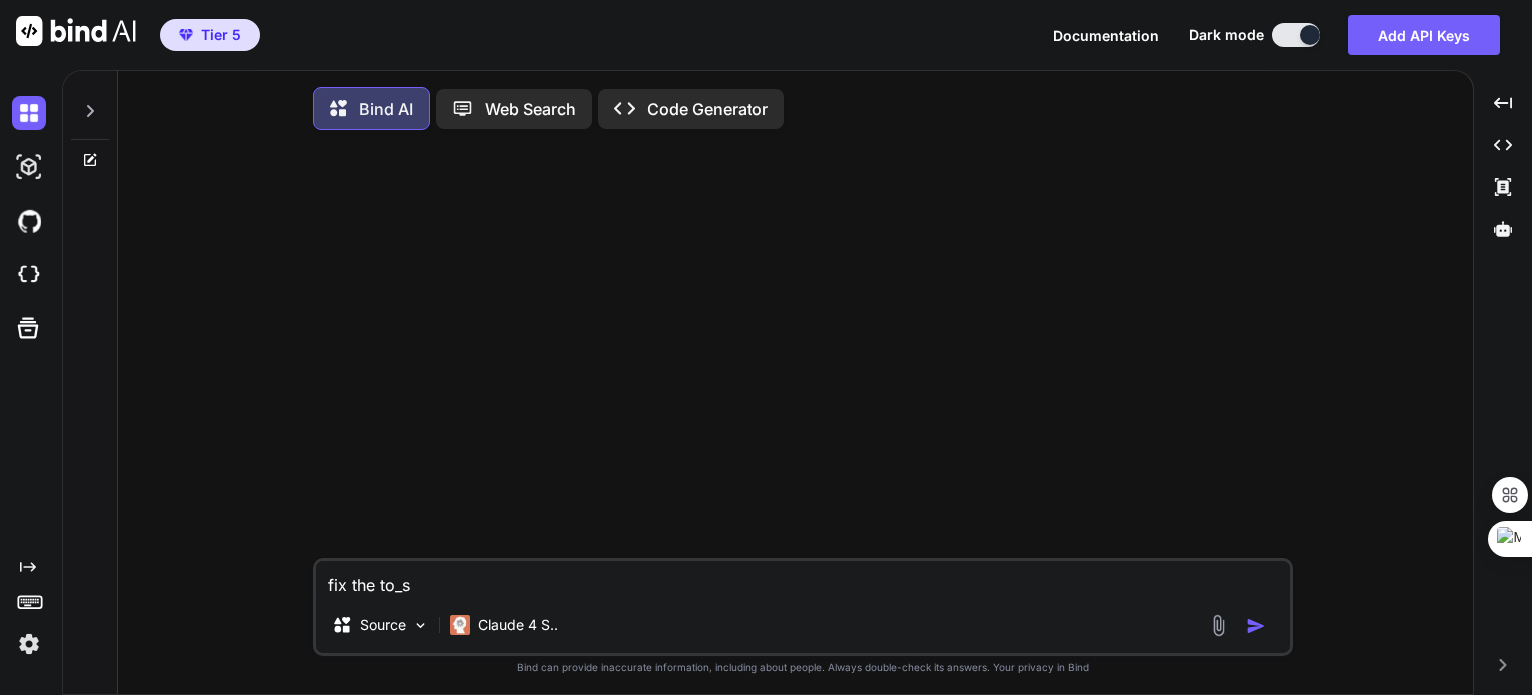 type on "fix the to_st" 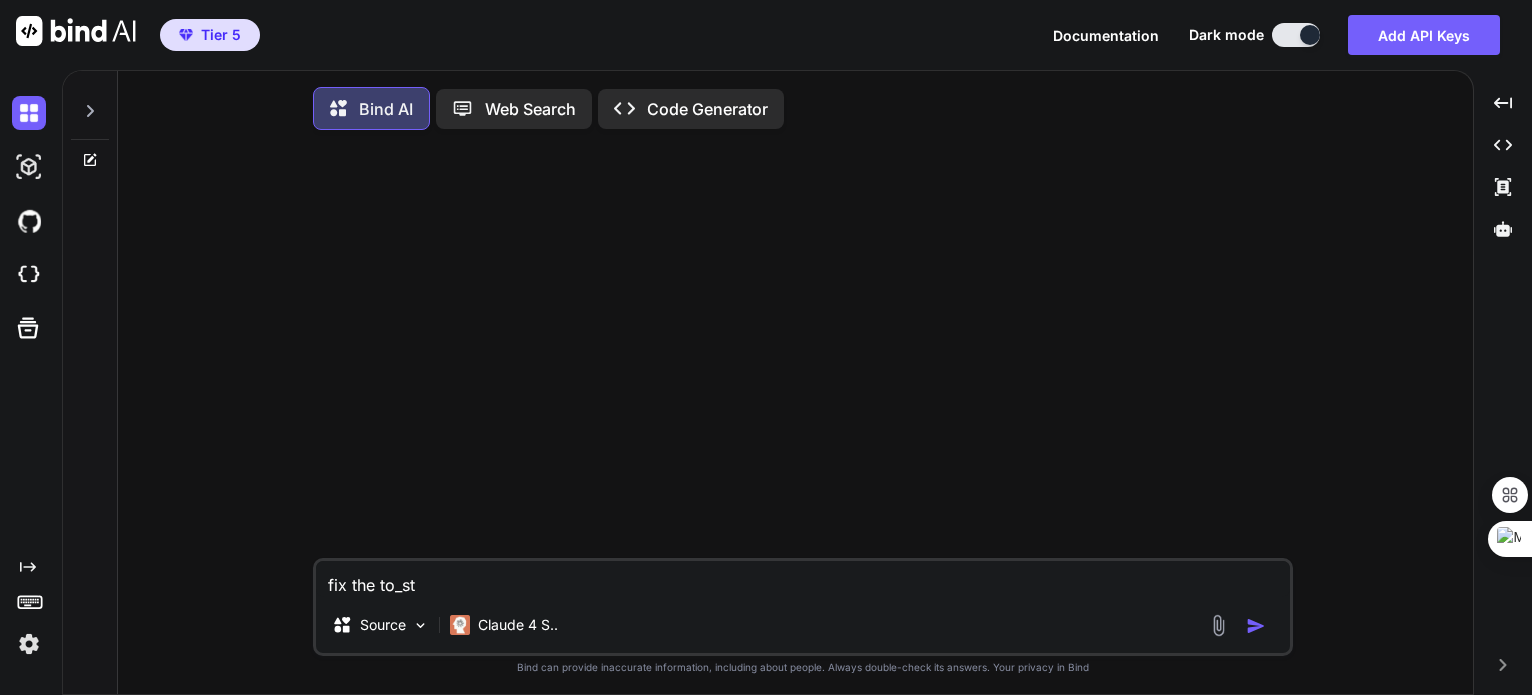 type on "fix the to_str" 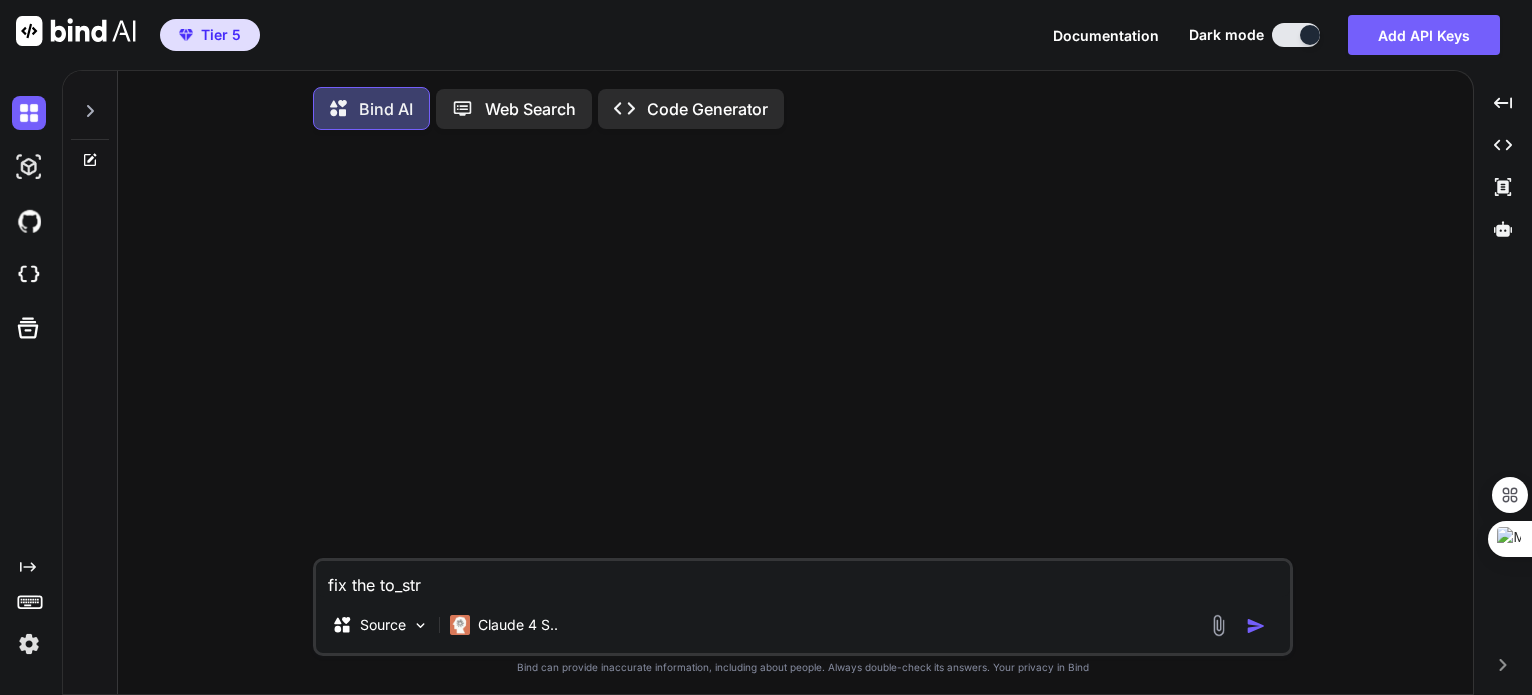 type on "fix the to_stru" 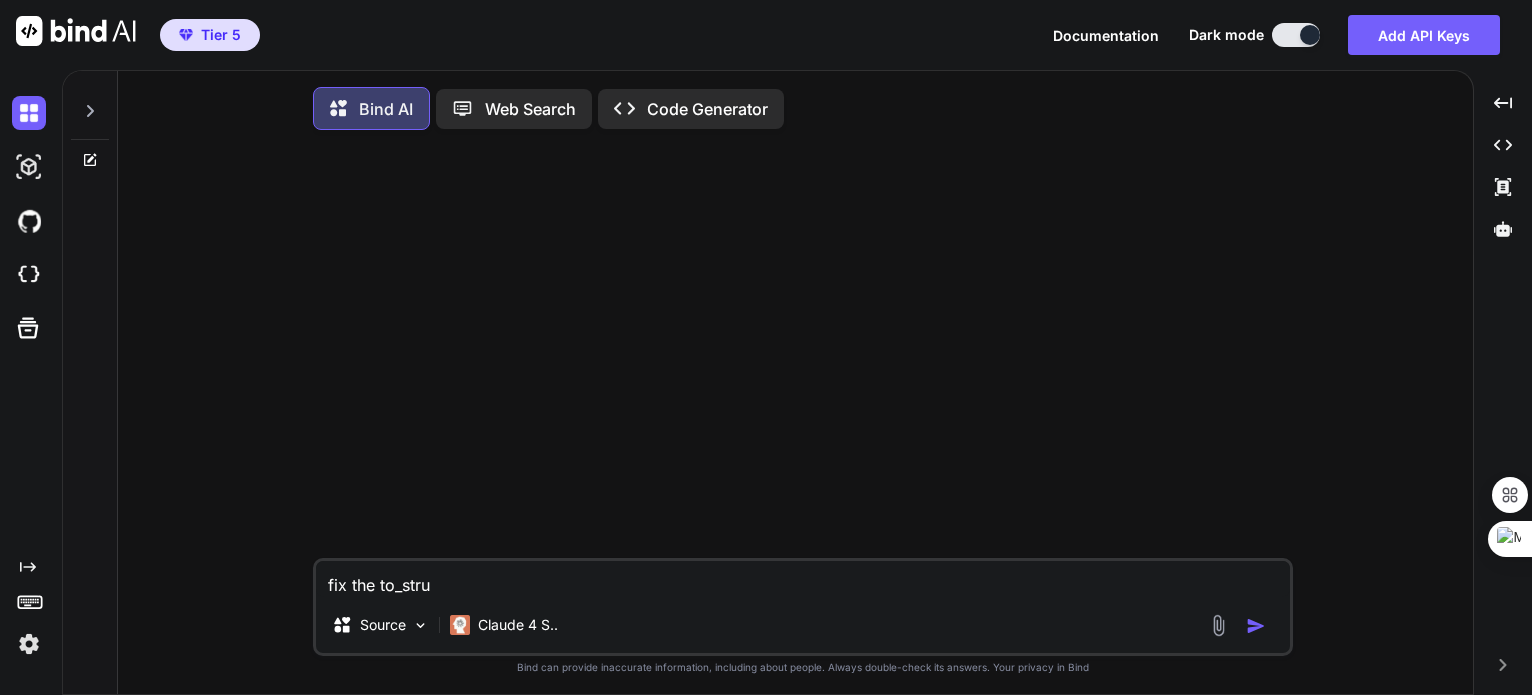 type on "fix the to_struc" 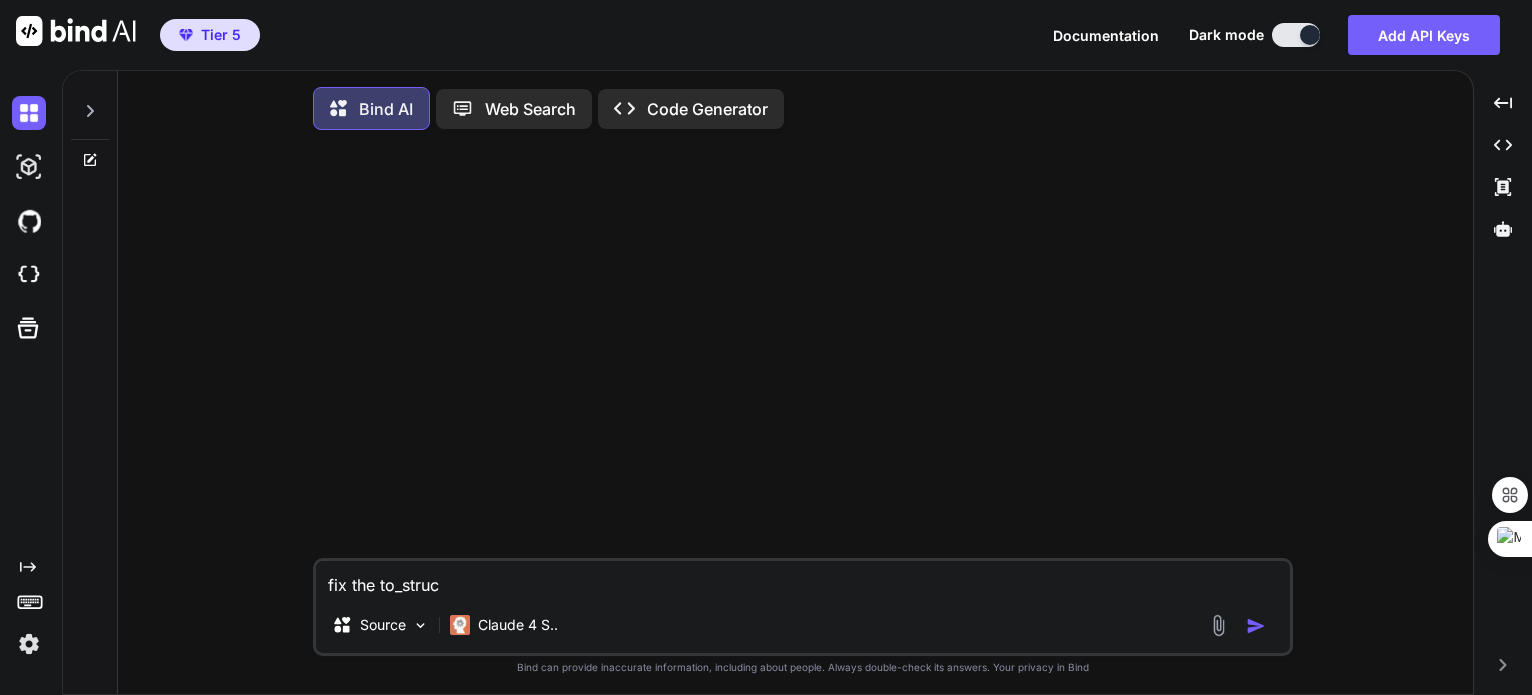 click on "fix the to_struc" at bounding box center [803, 579] 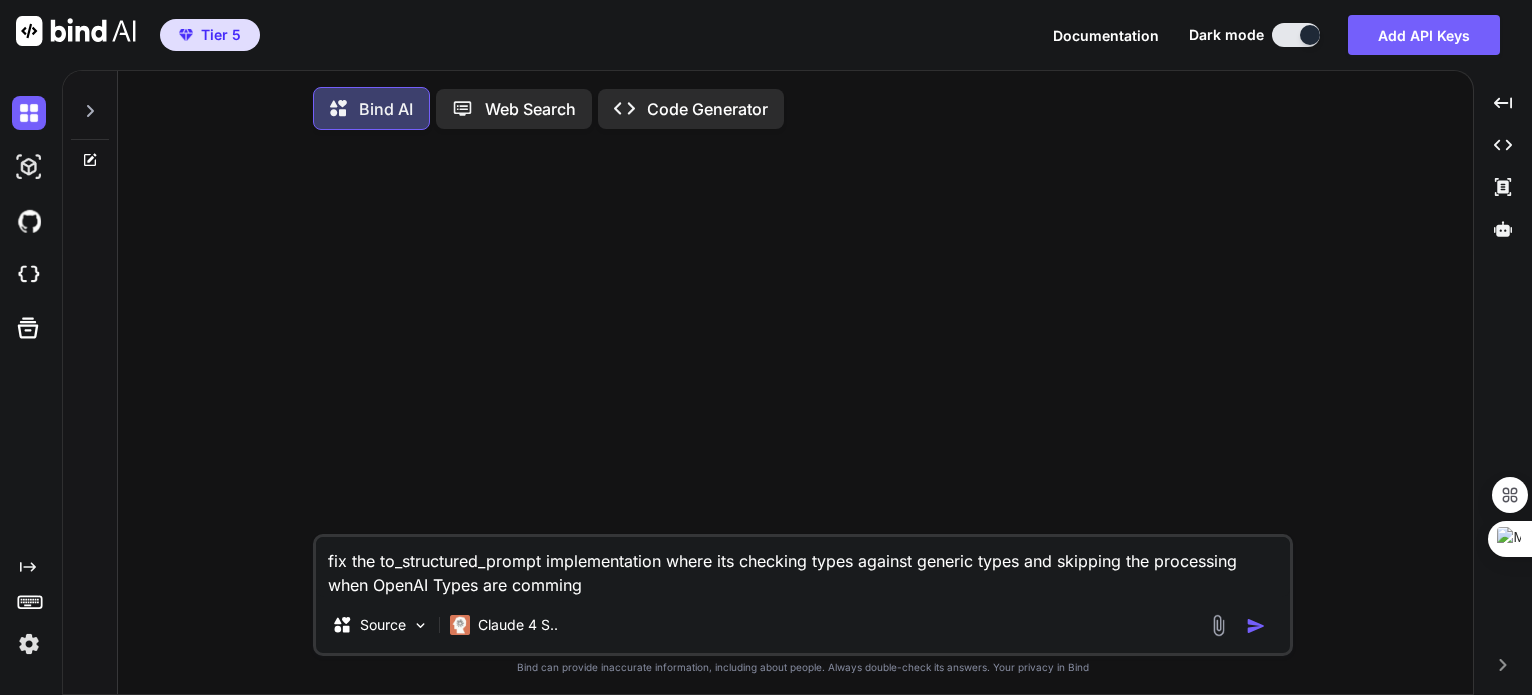 click on "fix the to_structured_prompt implementation where its checking types against generic types and skipping the processing when OpenAI Types are comming  Source   Claude 4 S.." at bounding box center (803, 595) 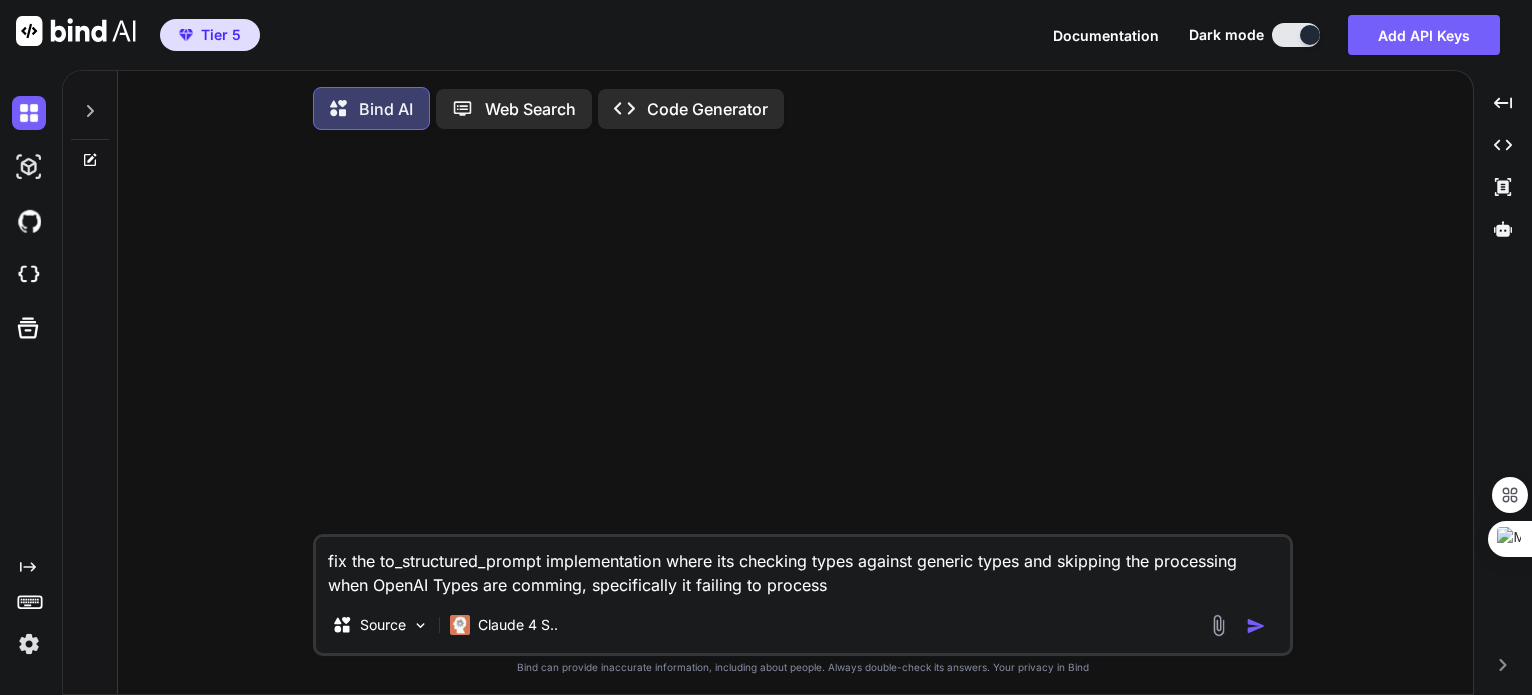 paste on "messages: List[OpenAIChatCompletionMessage]" 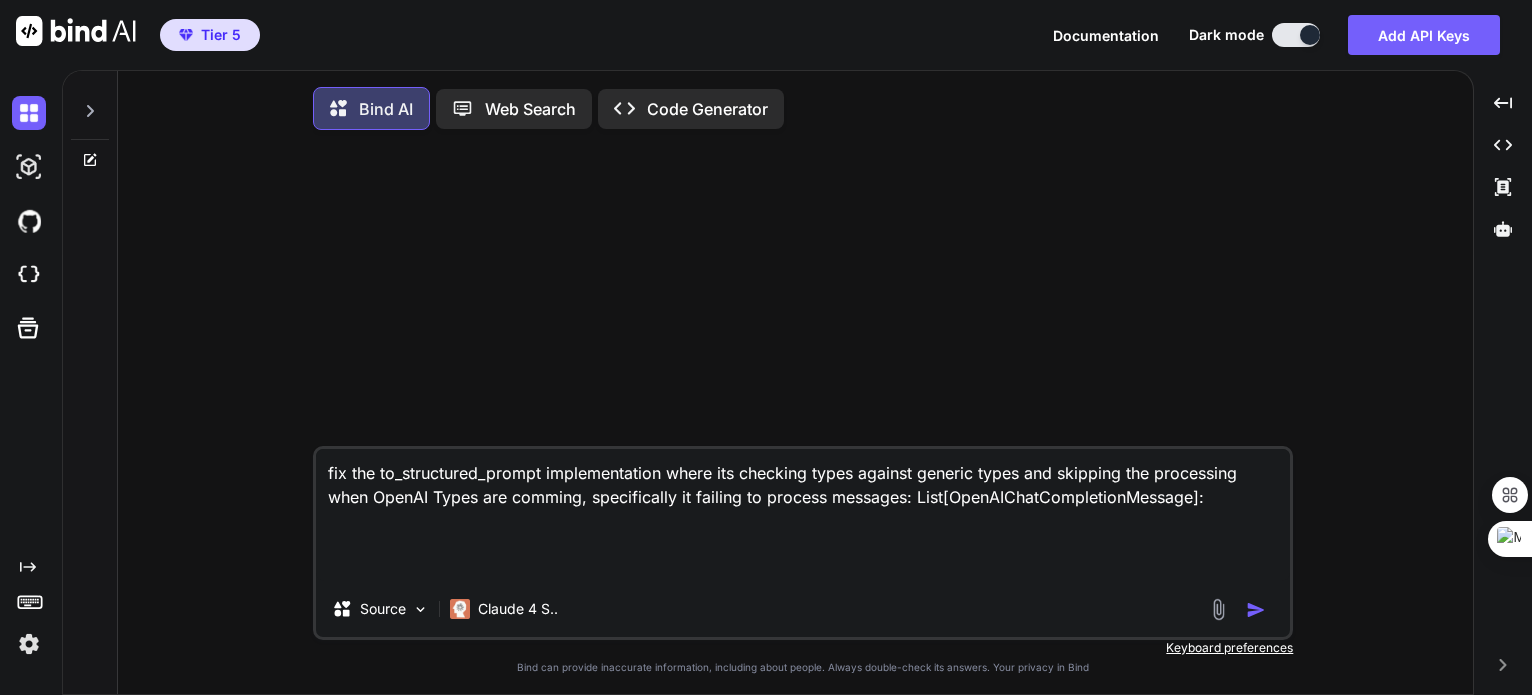 paste on "import json
import logging
import re
import time
from pydantic import BaseModel, Field
from typing import List, Optional, Tuple, Union, Dict, Any, Literal
from enum import Enum
import uuid
from agent_sdk.api_server.config import ProviderConfig
# Enums for role types
class MessageRole(str, Enum):
DEVELOPER = "developer"
SYSTEM = "system"
USER = "user"
ASSISTANT = "assistant"
TOOL = "tool"
FUNCTION = "function"
class ContentType(str, Enum):
TEXT = "text"
IMAGE_URL = "image_url"
INPUT_AUDIO = "input_audio"
FILE = "file"
REFUSAL = "refusal"
class ToolType(str, Enum):
FUNCTION = "function"
# Content part models
class ChatCompletionRequestMessageContentPartText(BaseModel):
type: Literal["text"] = "text"
text: str
class ImageUrl(BaseModel):
url: str
detail: Optional[Literal["auto", "low", "high"]] = "auto"
class ChatCompletionRequestMessageContentPartImage(BaseModel):
type: Literal["image_url"] = "image_url"
image_url: ImageUrl
class..." 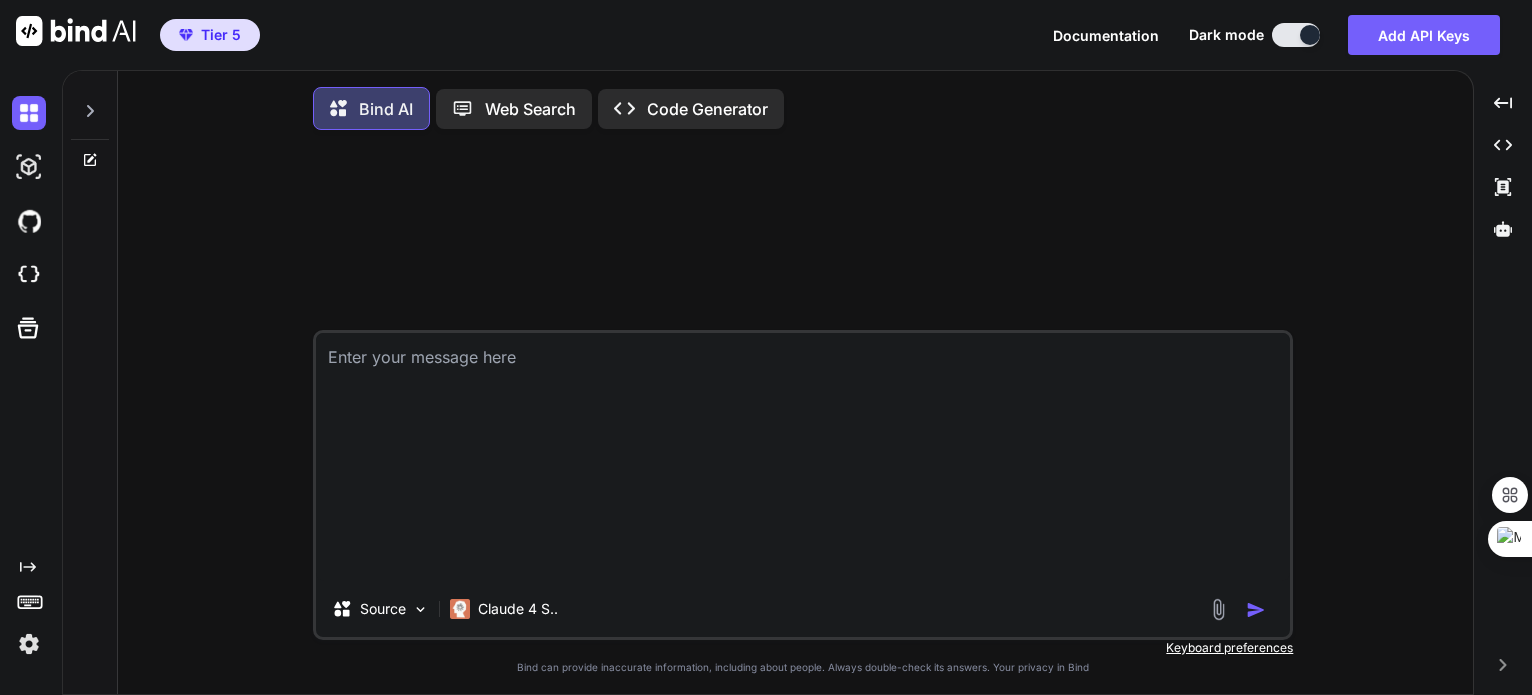 scroll, scrollTop: 0, scrollLeft: 0, axis: both 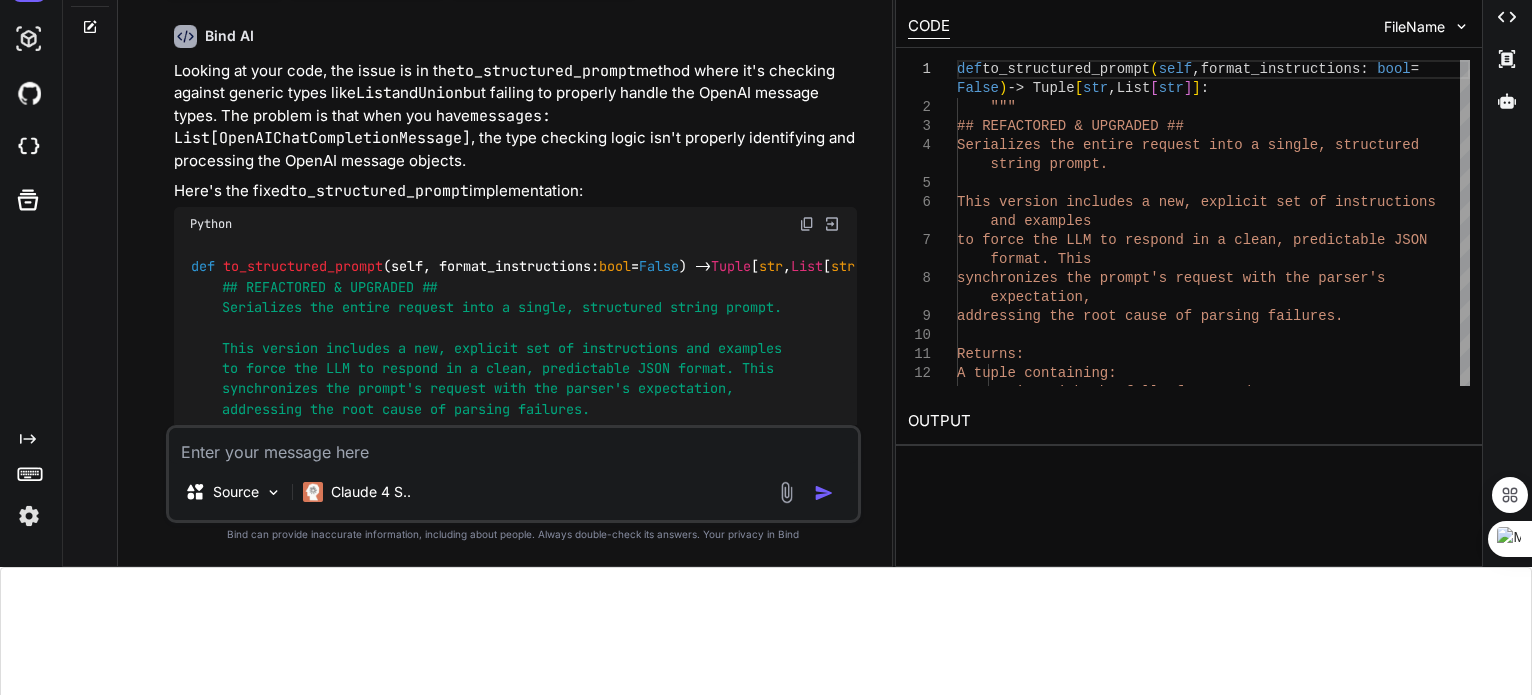 type 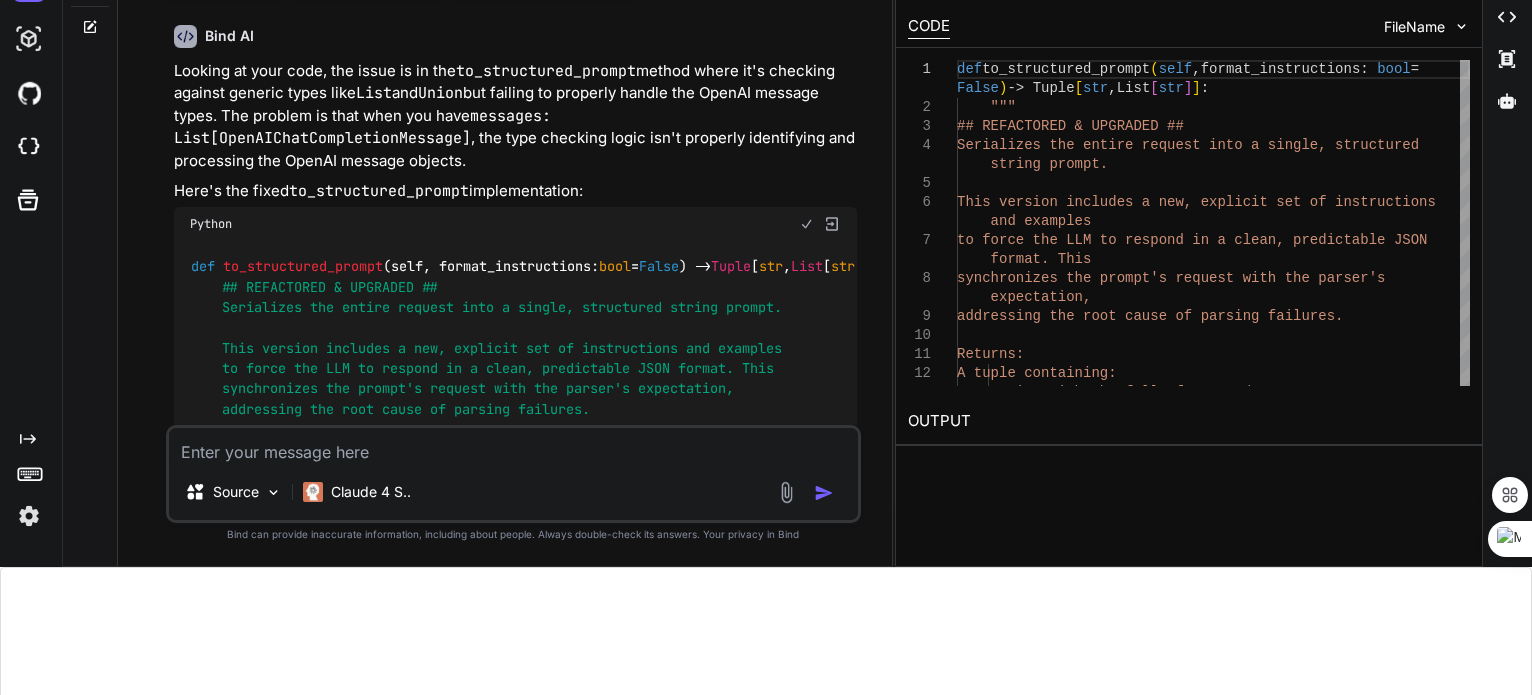 type 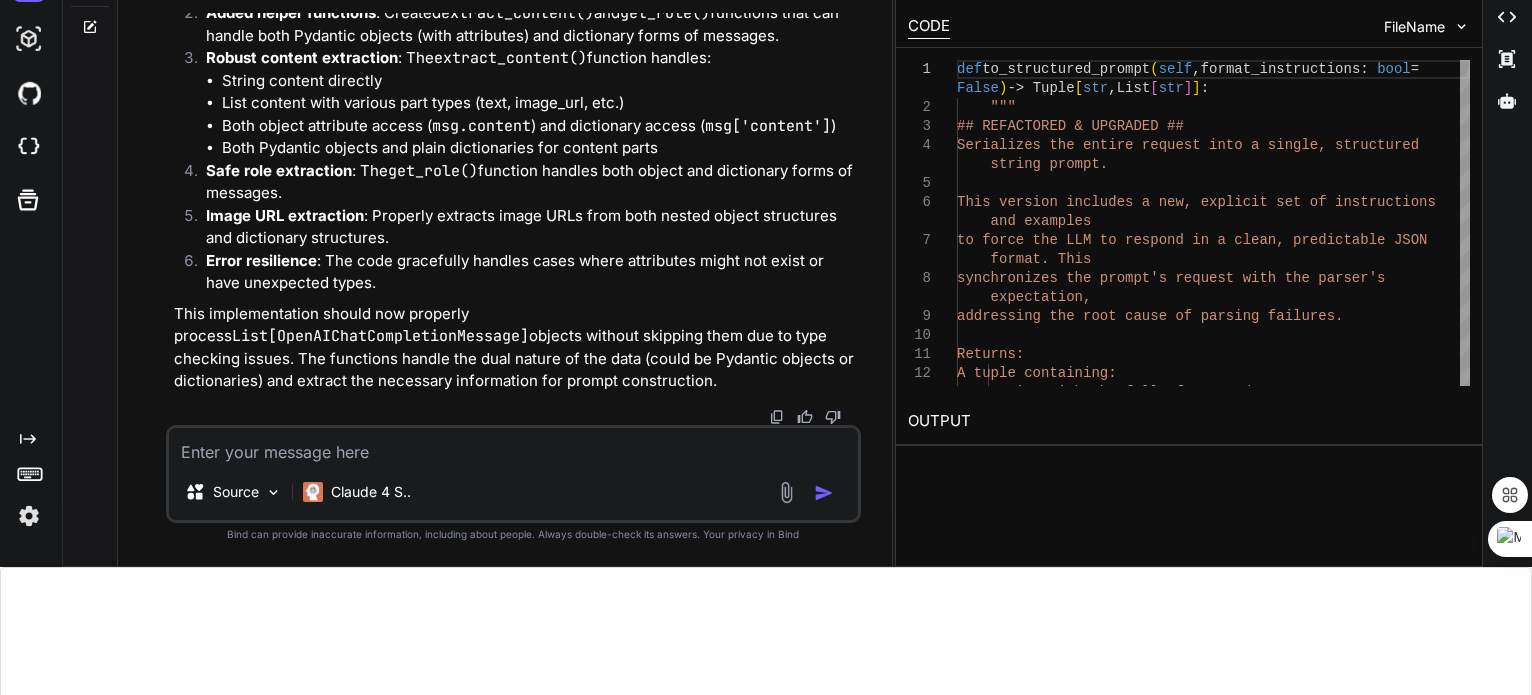 scroll, scrollTop: 7613, scrollLeft: 0, axis: vertical 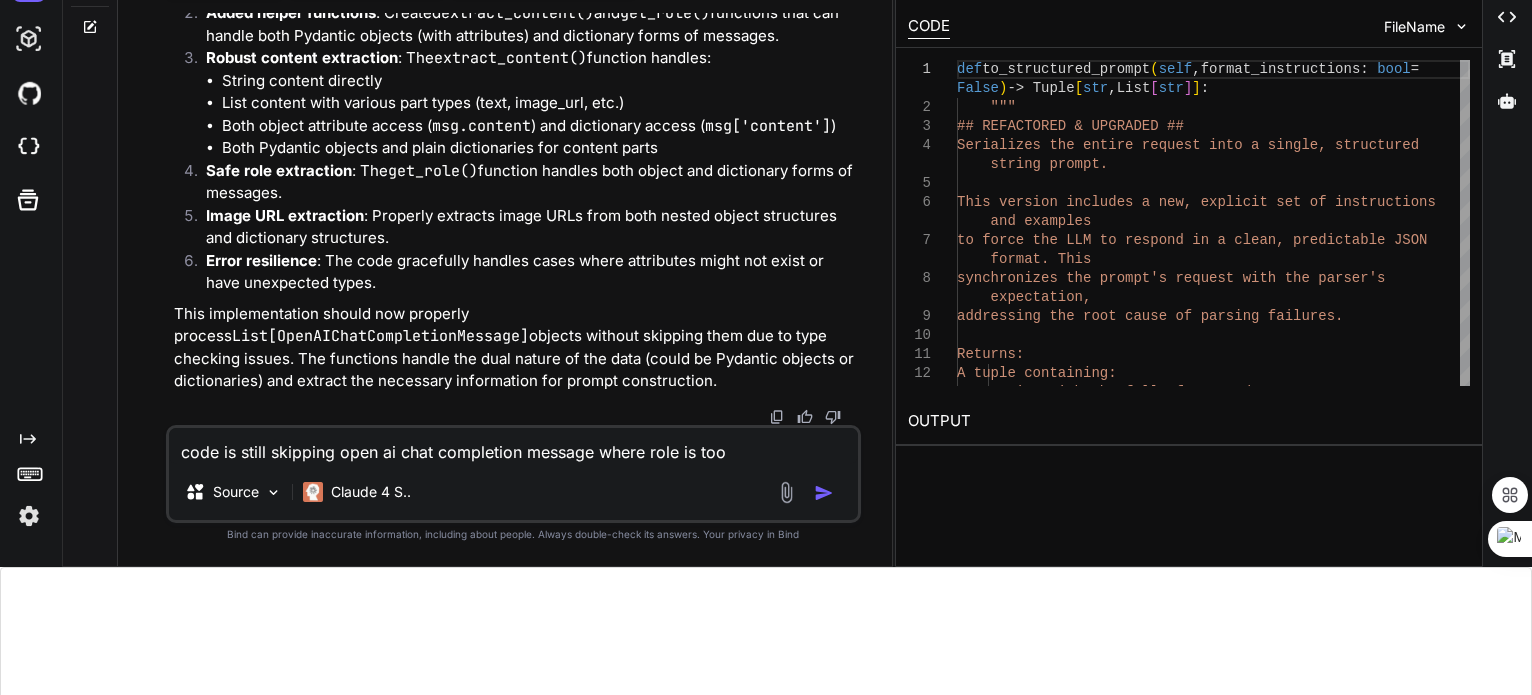 type on "code is still skipping open ai chat completion message where role is tool" 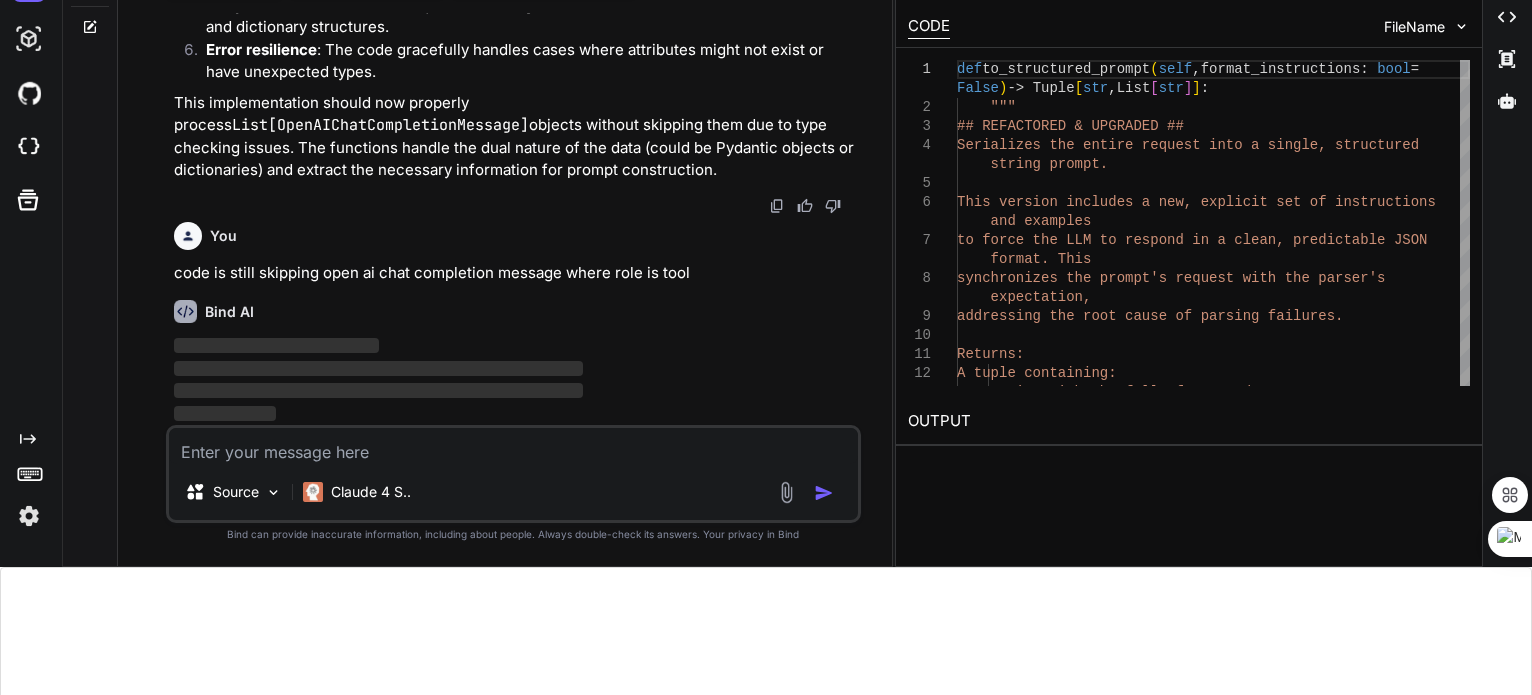 scroll, scrollTop: 216, scrollLeft: 0, axis: vertical 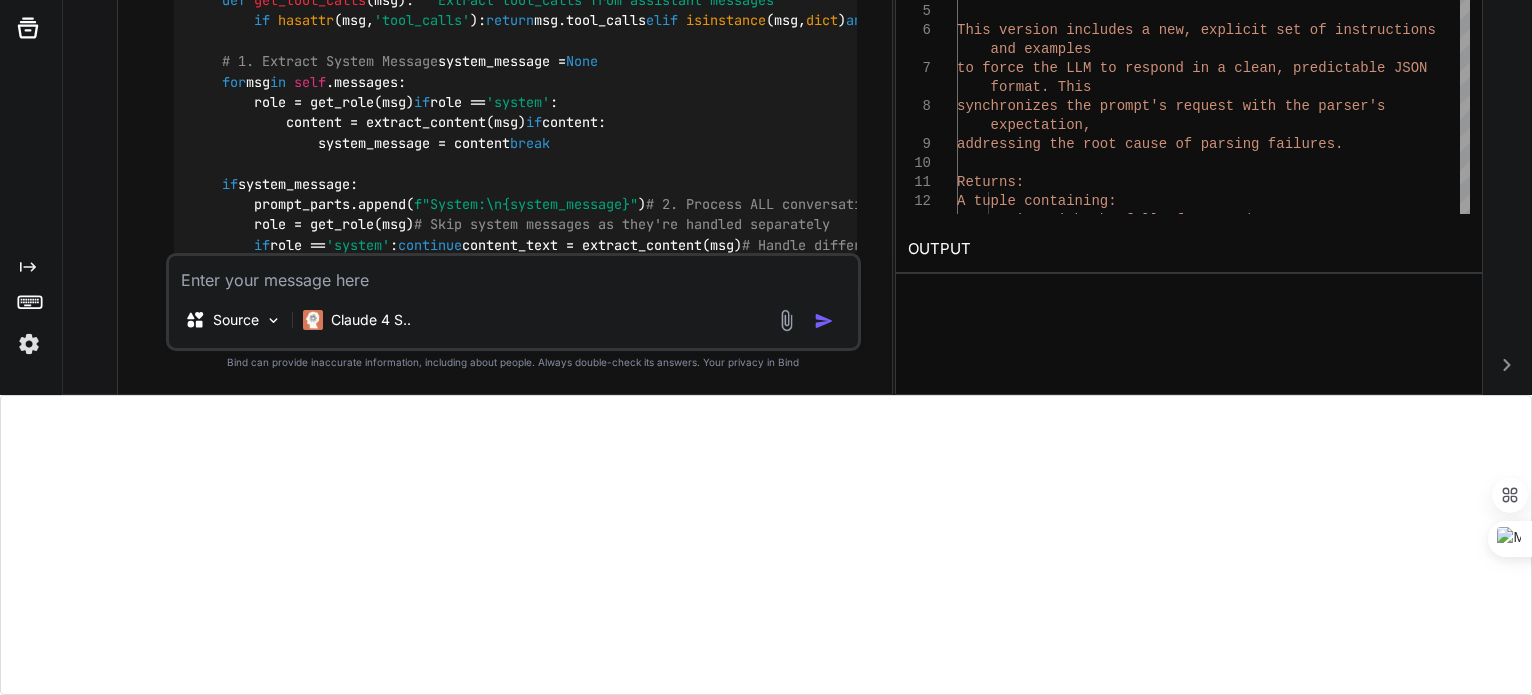 type 